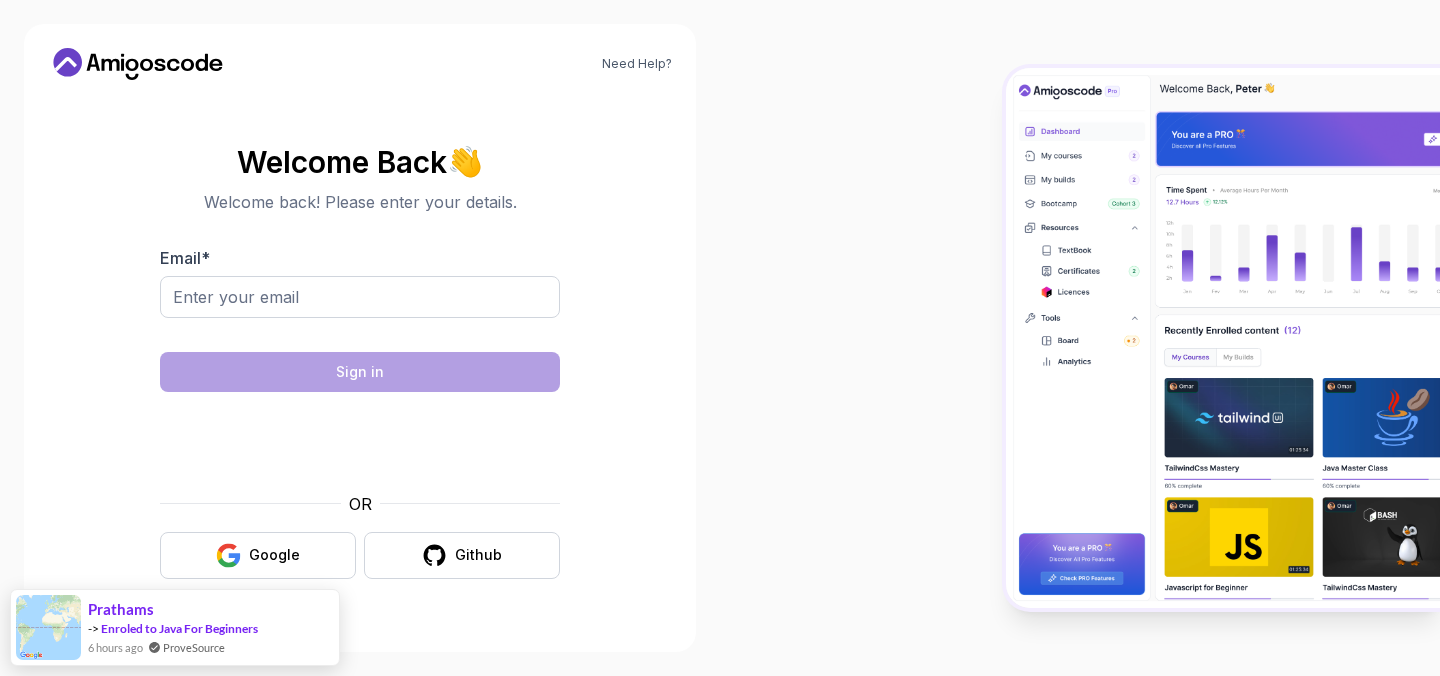 scroll, scrollTop: 0, scrollLeft: 0, axis: both 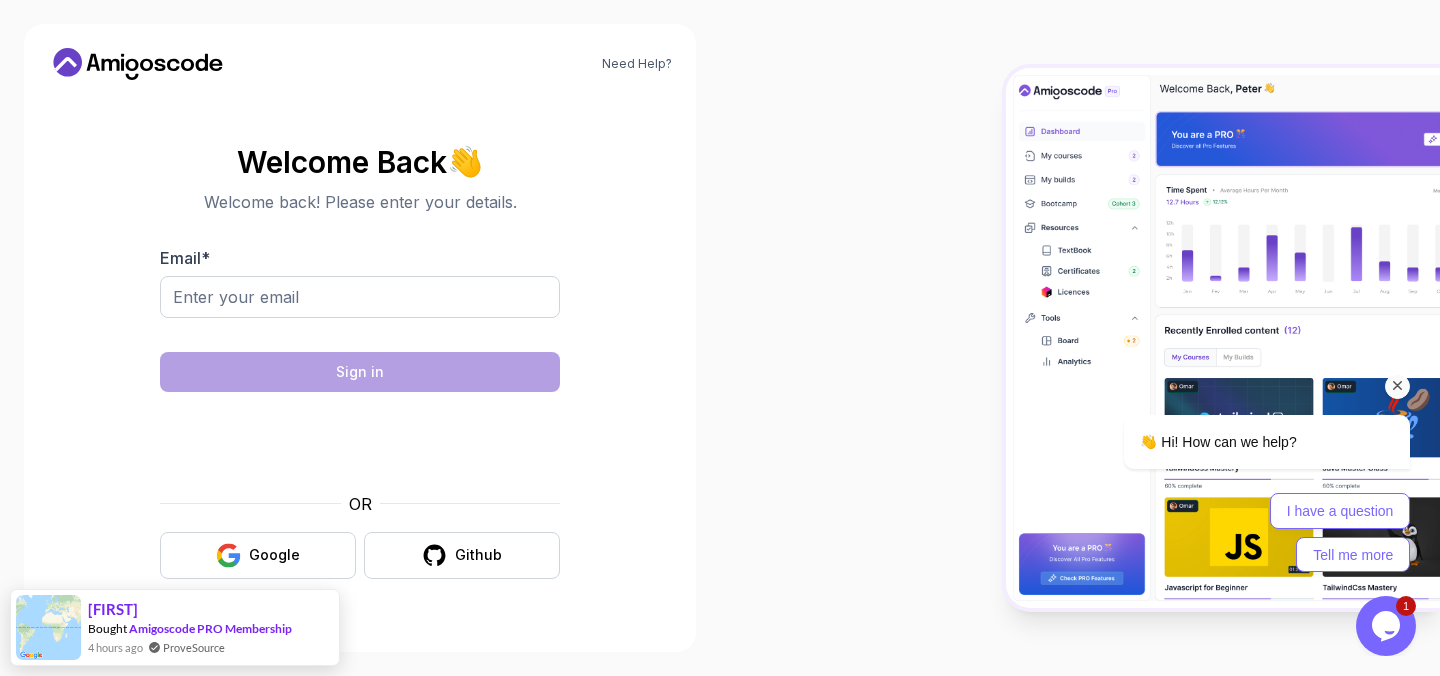 drag, startPoint x: 2065, startPoint y: 586, endPoint x: 1153, endPoint y: 443, distance: 923.143 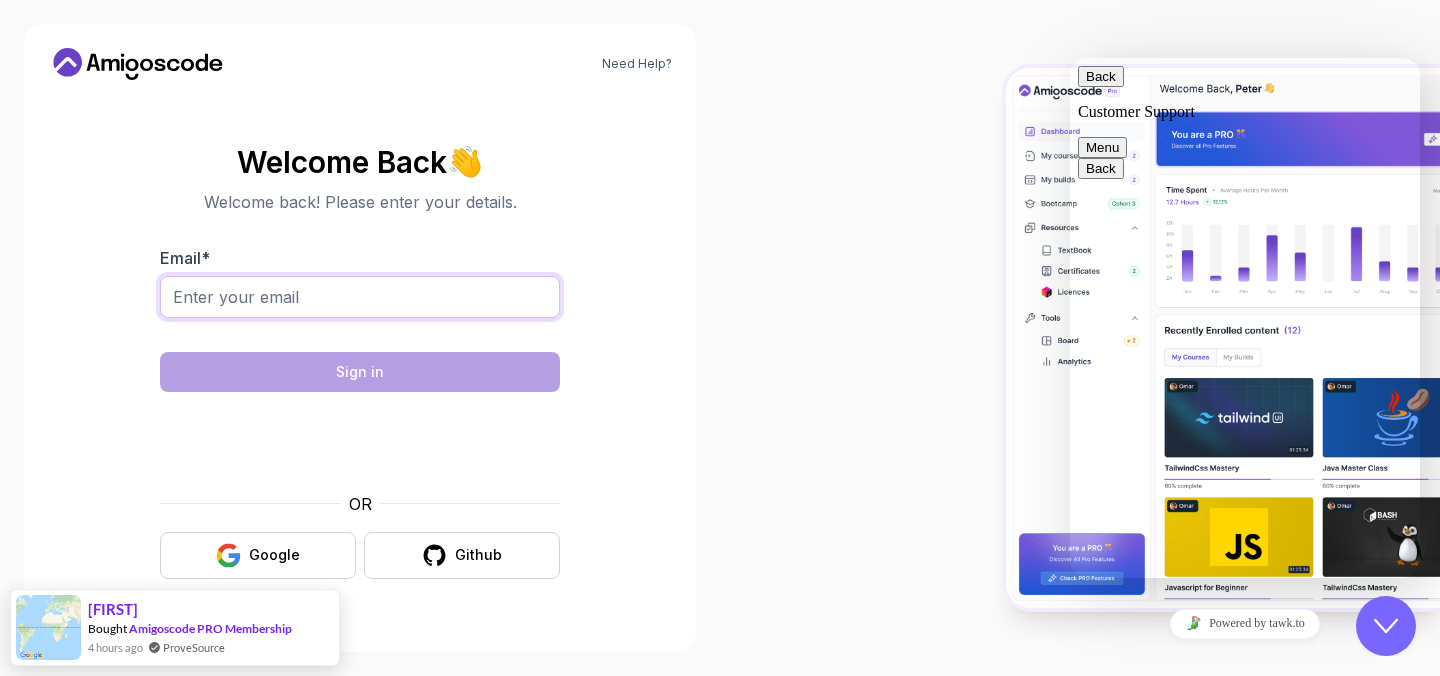 click on "Email *" at bounding box center [360, 297] 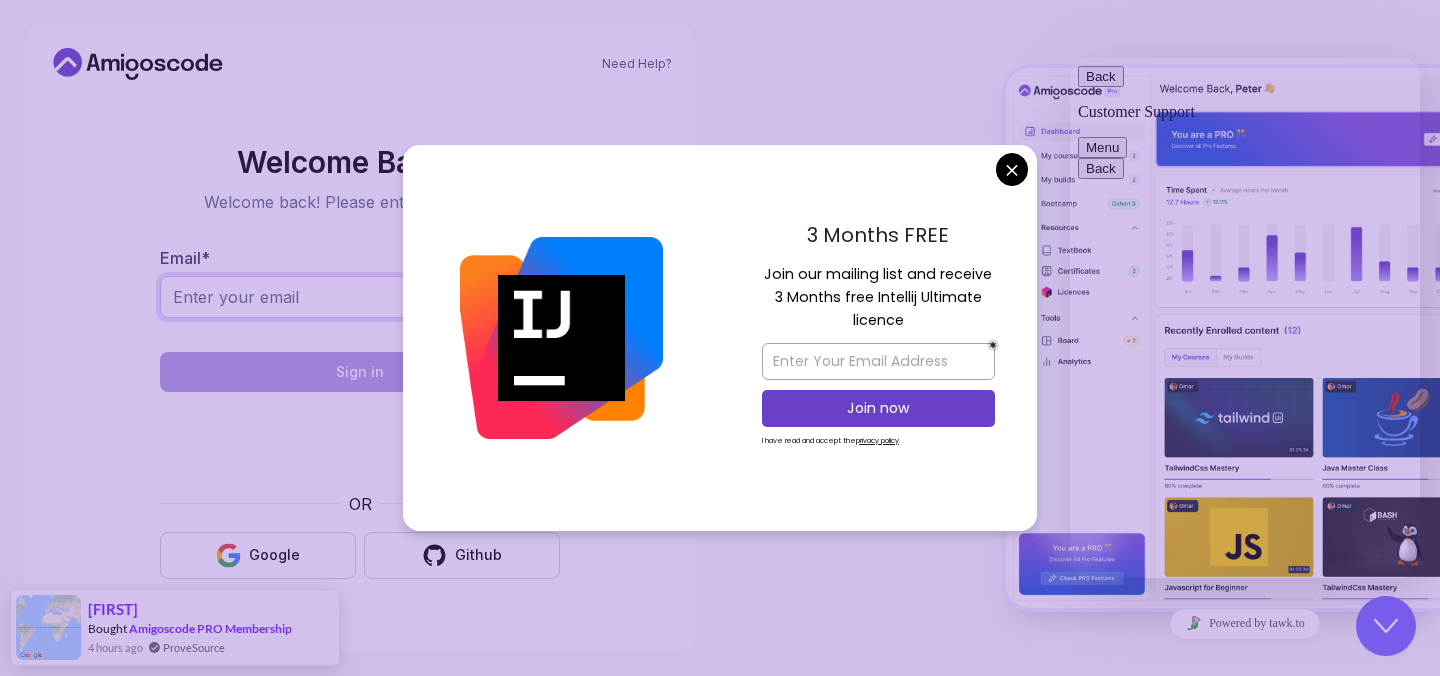 type on "[USERNAME]@[DOMAIN]" 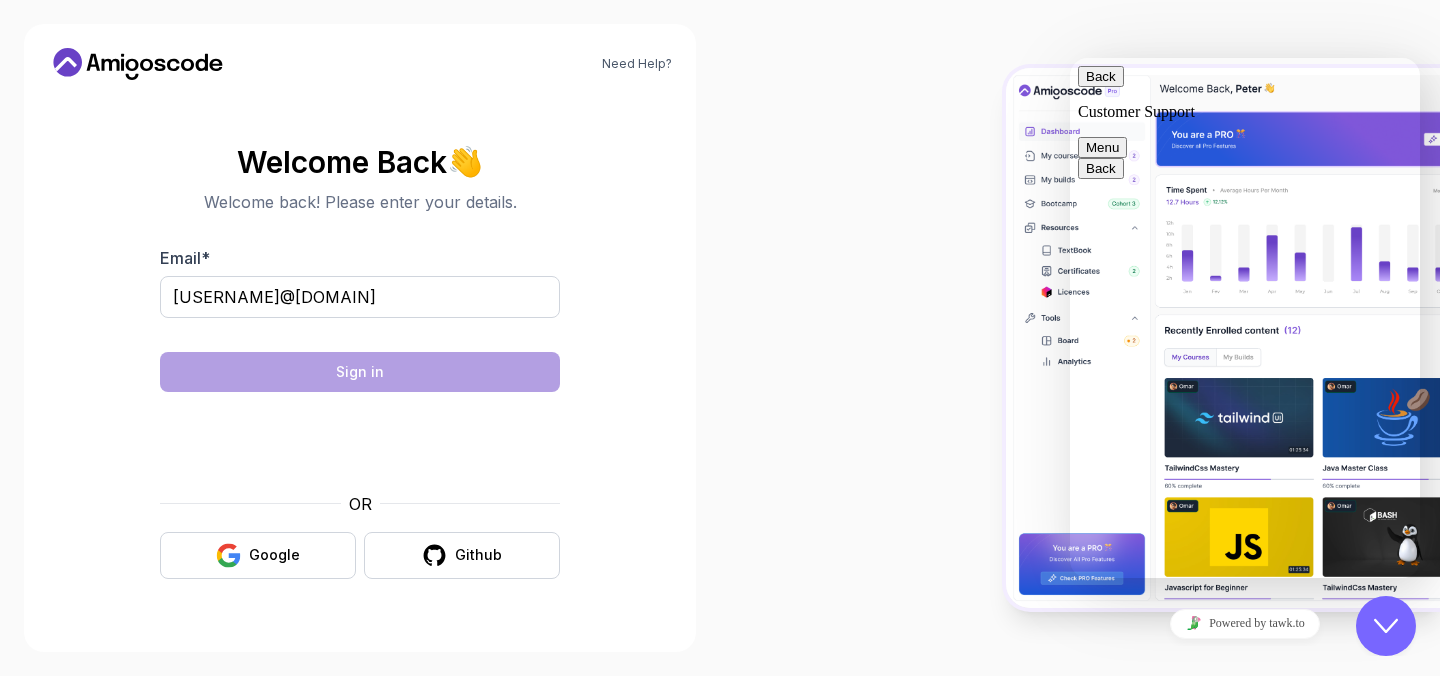 click on "Need Help? Welcome Back 👋 Welcome back! Please enter your details. Email * [USERNAME]@[DOMAIN] Sign in OR Google Github
[FIRST] Bought   Amigoscode PRO Membership 4 hours ago    ProveSource" at bounding box center (720, 338) 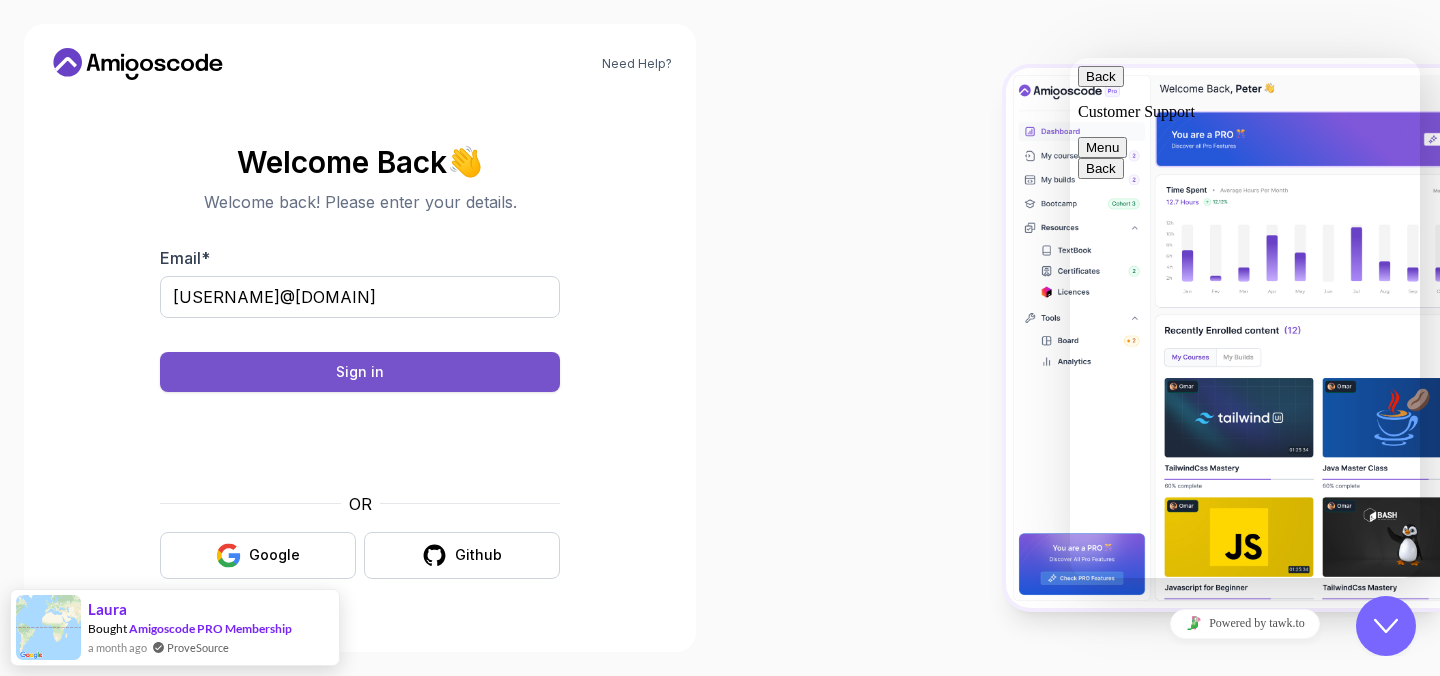 click on "Sign in" at bounding box center (360, 372) 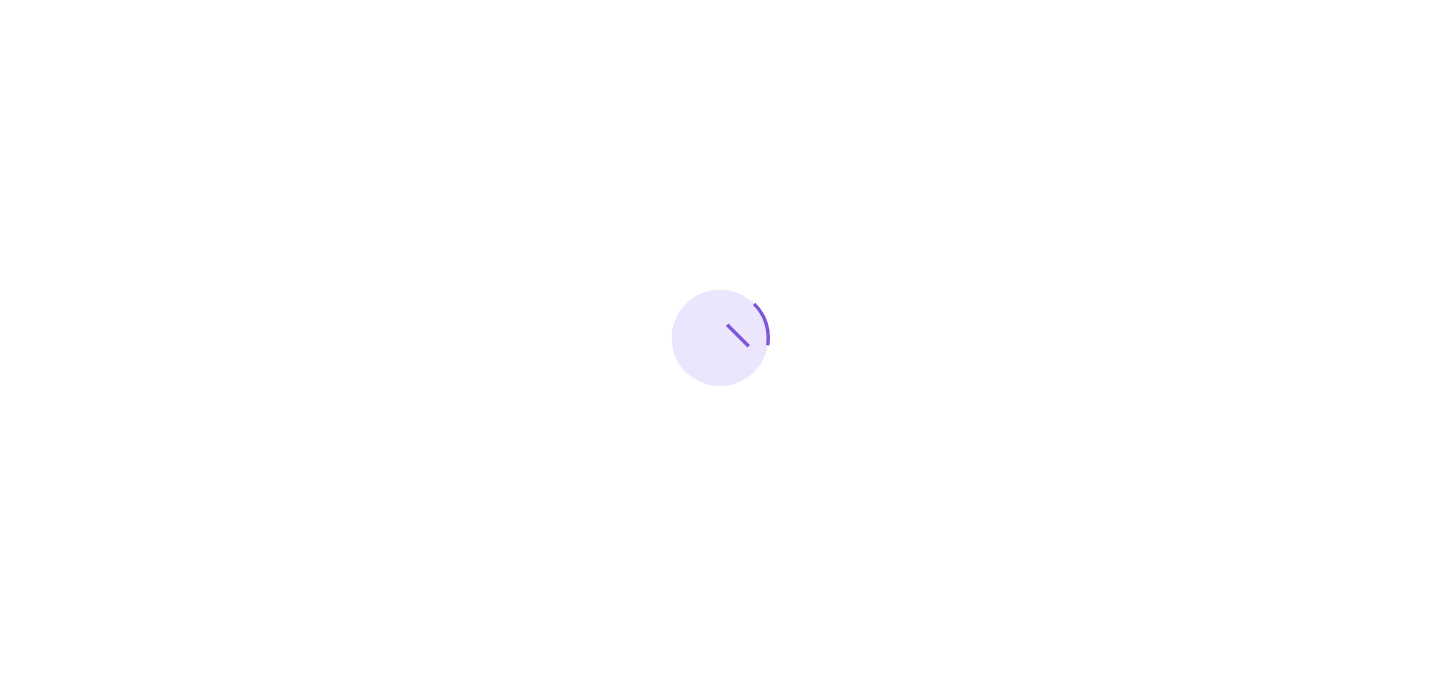 scroll, scrollTop: 0, scrollLeft: 0, axis: both 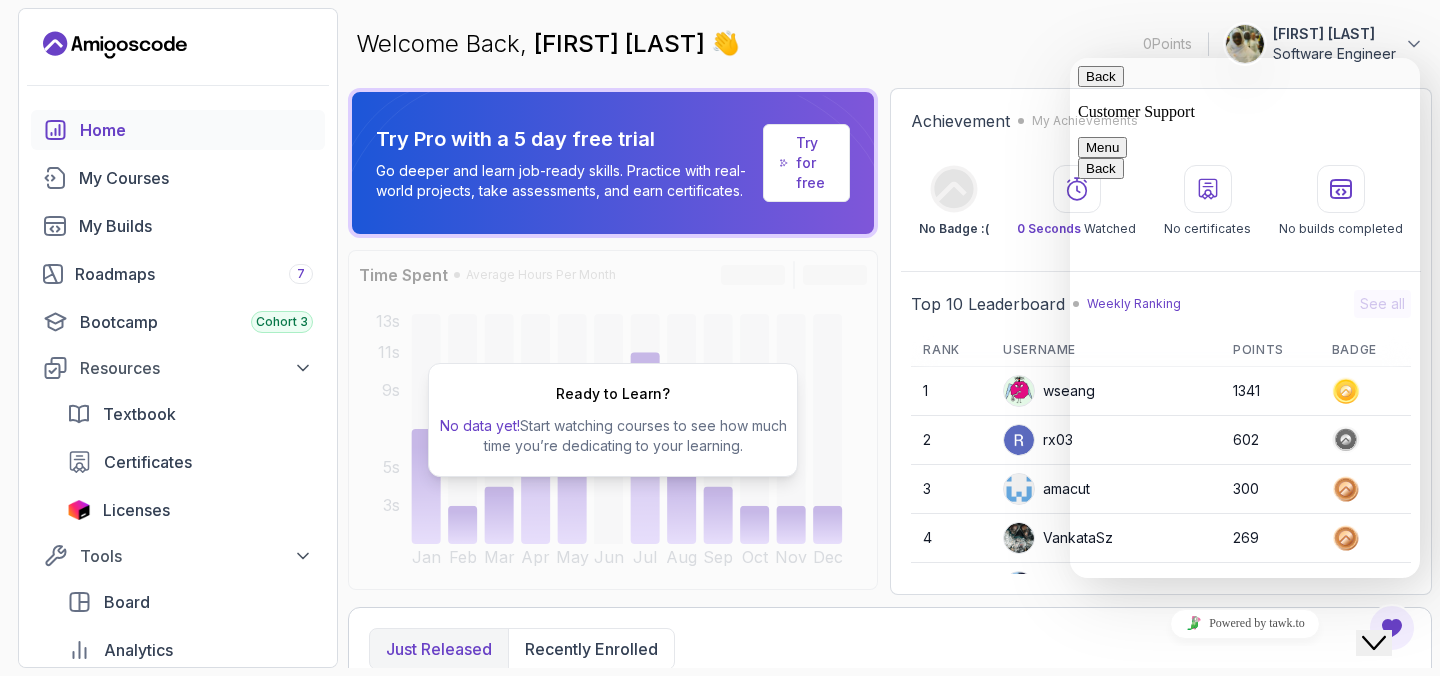 click on "Try for free" at bounding box center [814, 163] 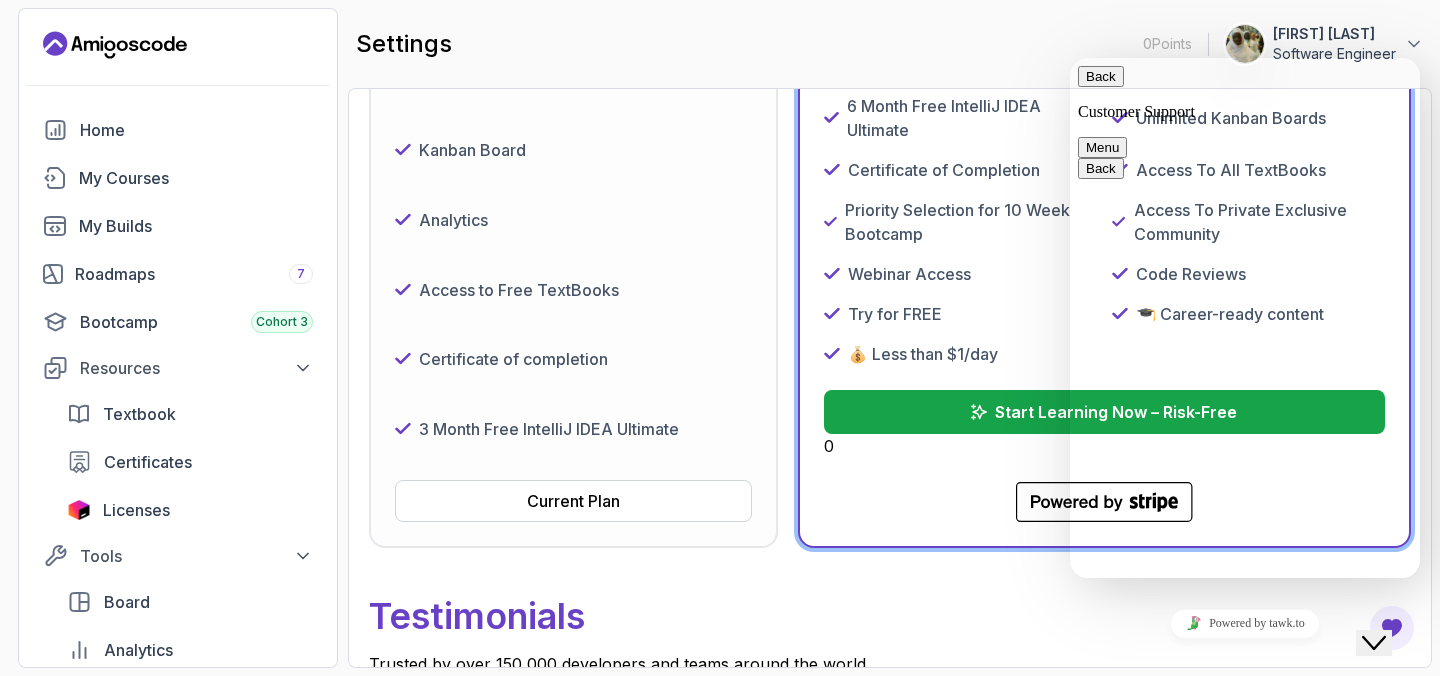 scroll, scrollTop: 436, scrollLeft: 0, axis: vertical 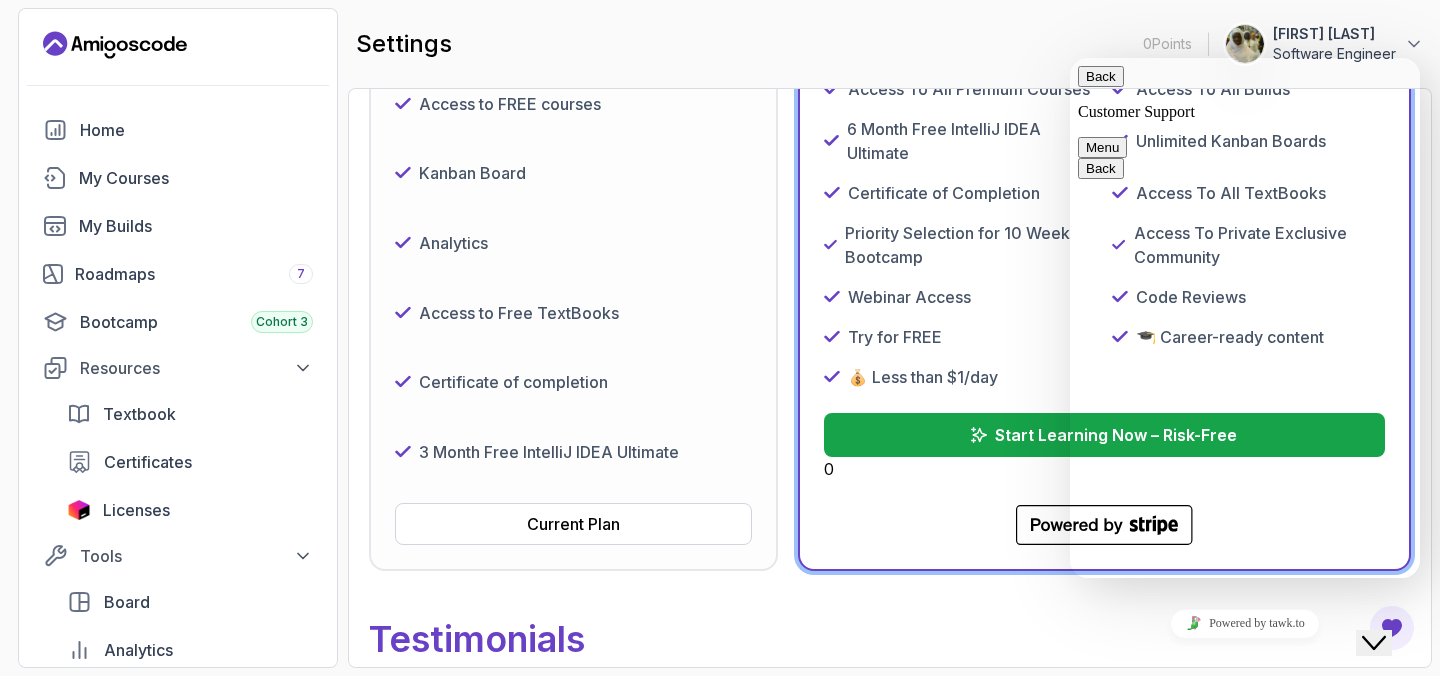 click on "Back" at bounding box center (1101, 76) 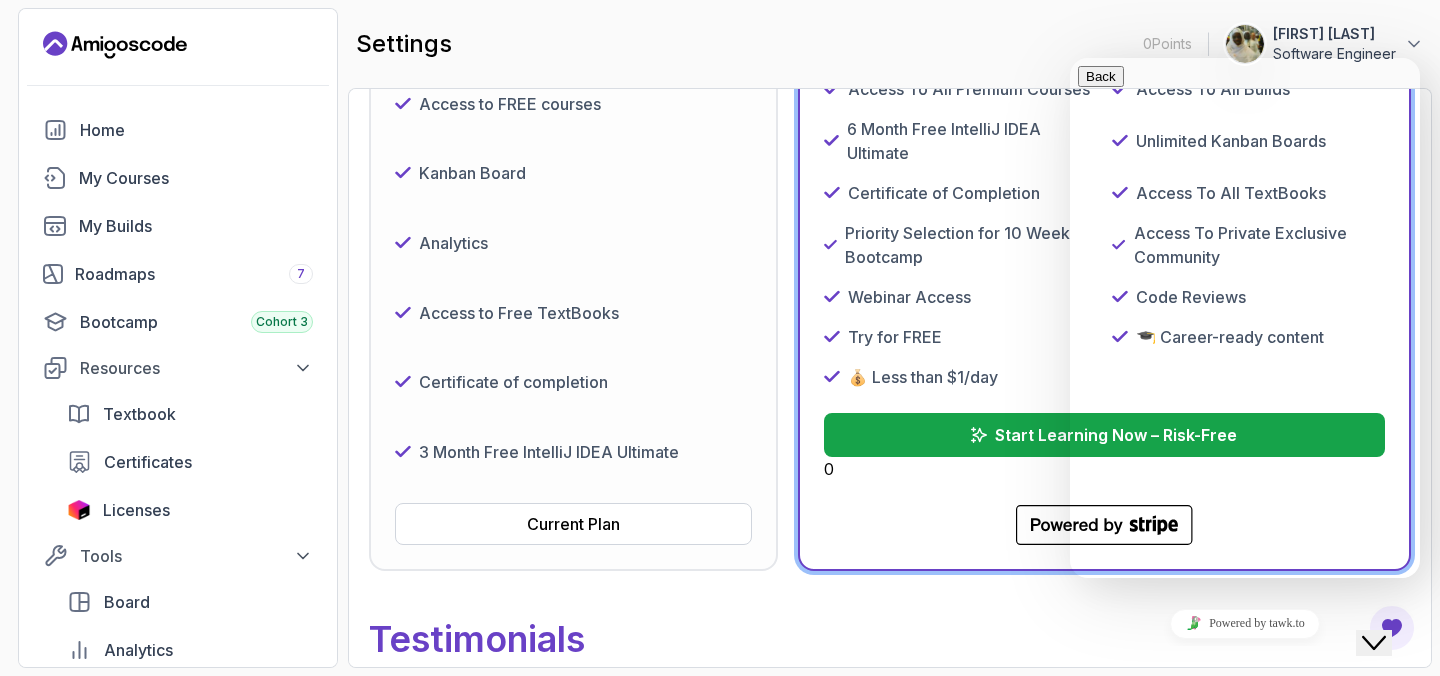 click on "settings   0  Points 1 [FIRST] [LAST] Software Engineer" at bounding box center (890, 44) 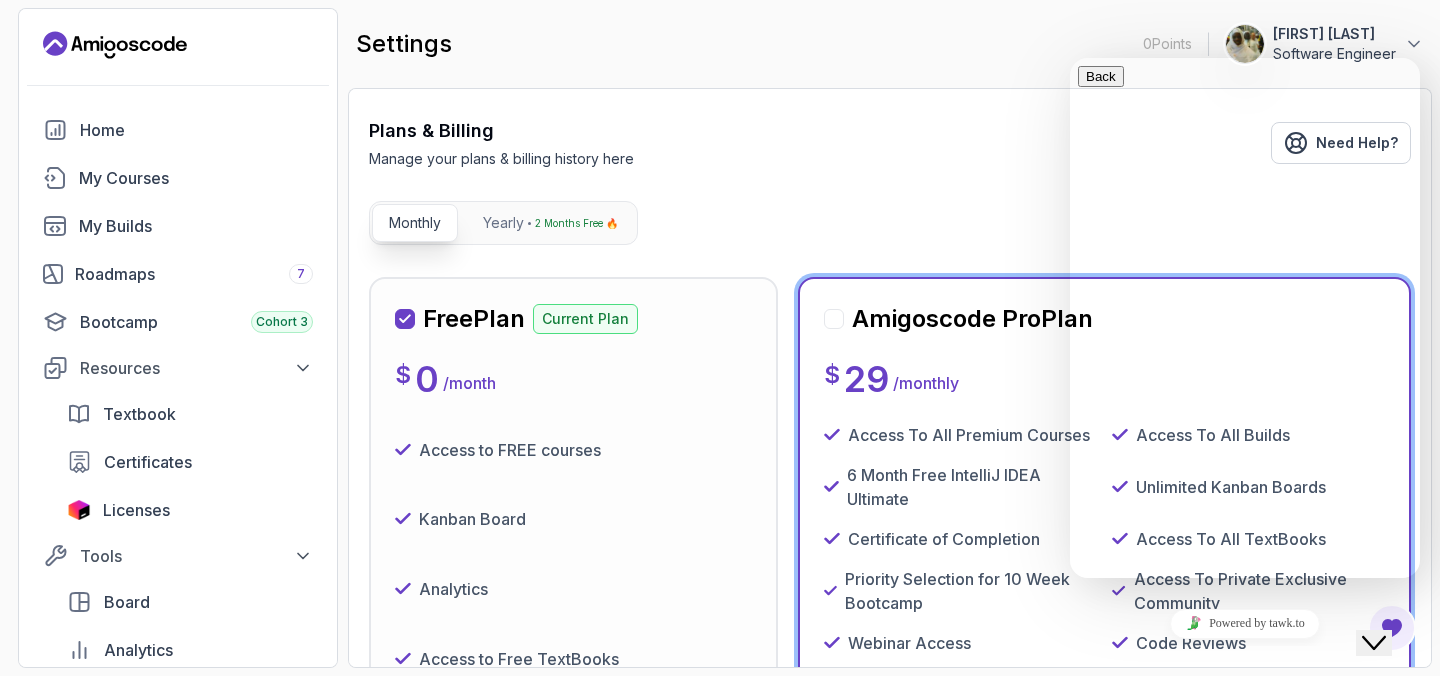 scroll, scrollTop: 0, scrollLeft: 0, axis: both 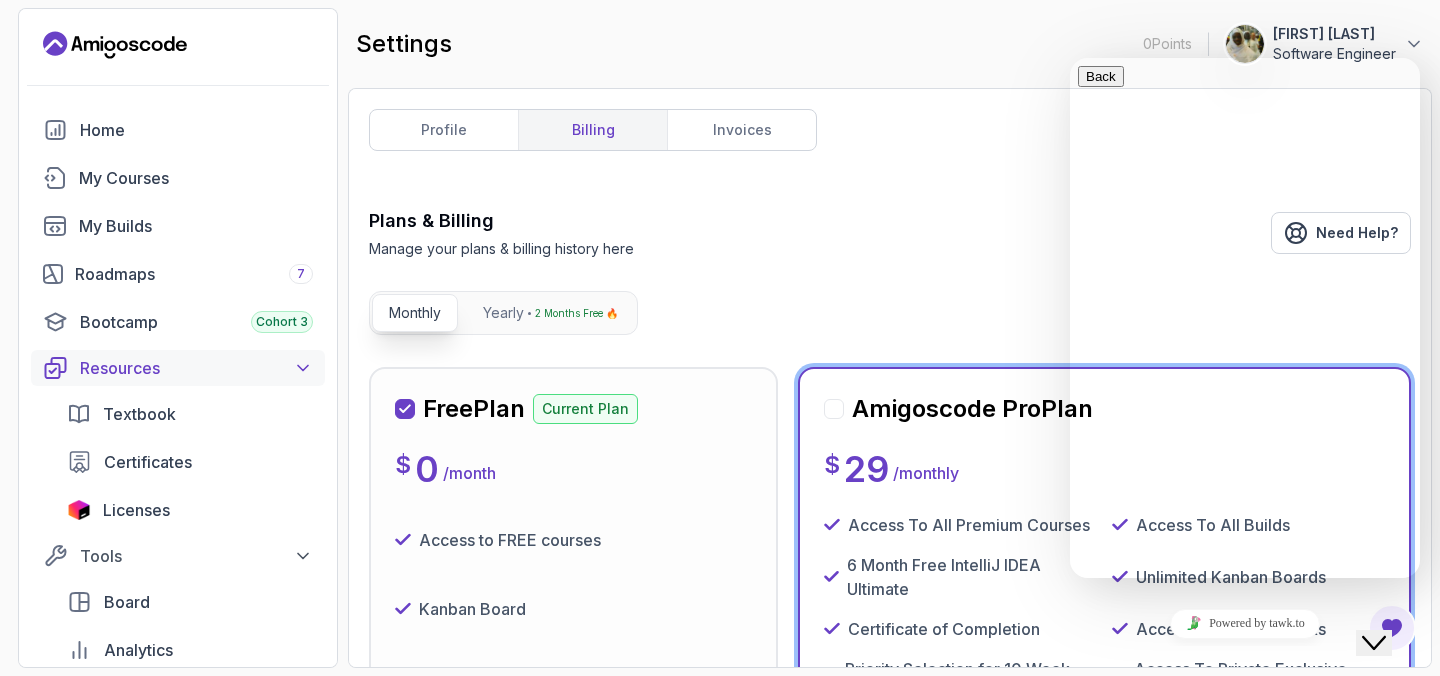 click on "Resources" at bounding box center [196, 368] 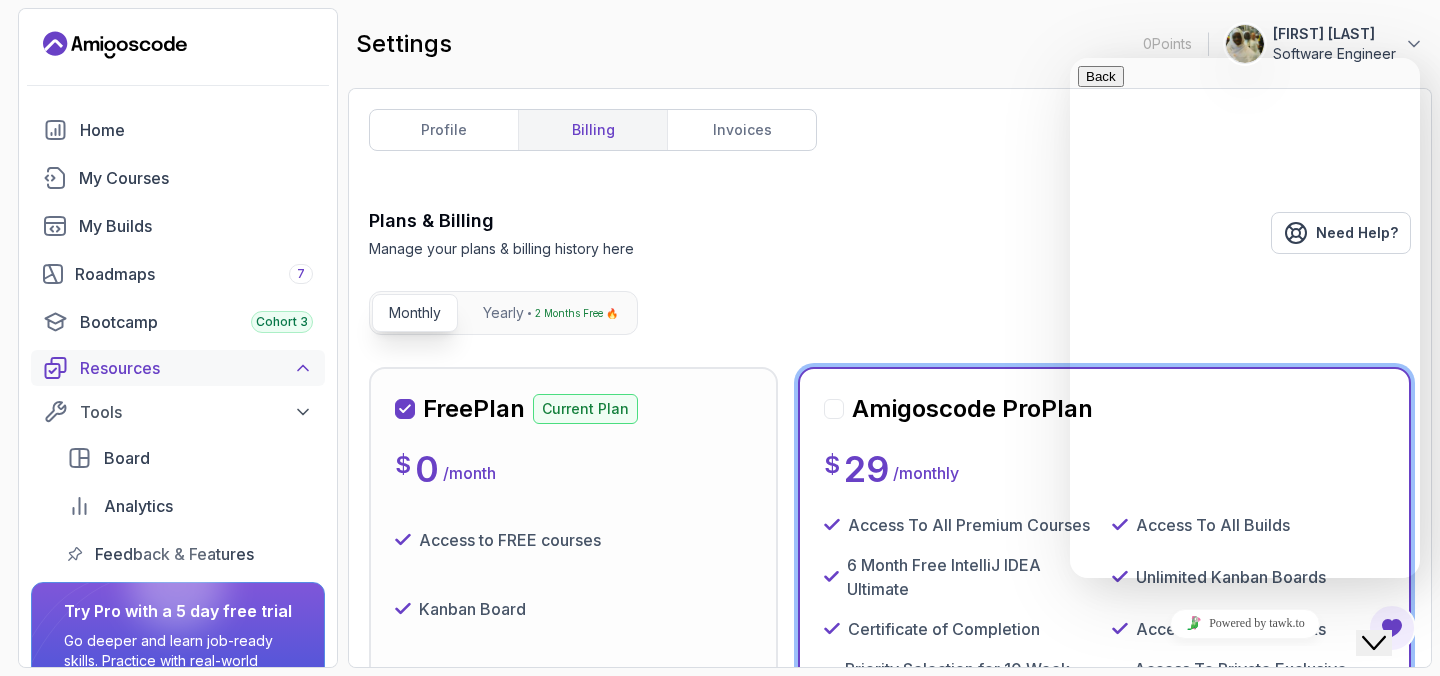 click on "Resources" at bounding box center [196, 368] 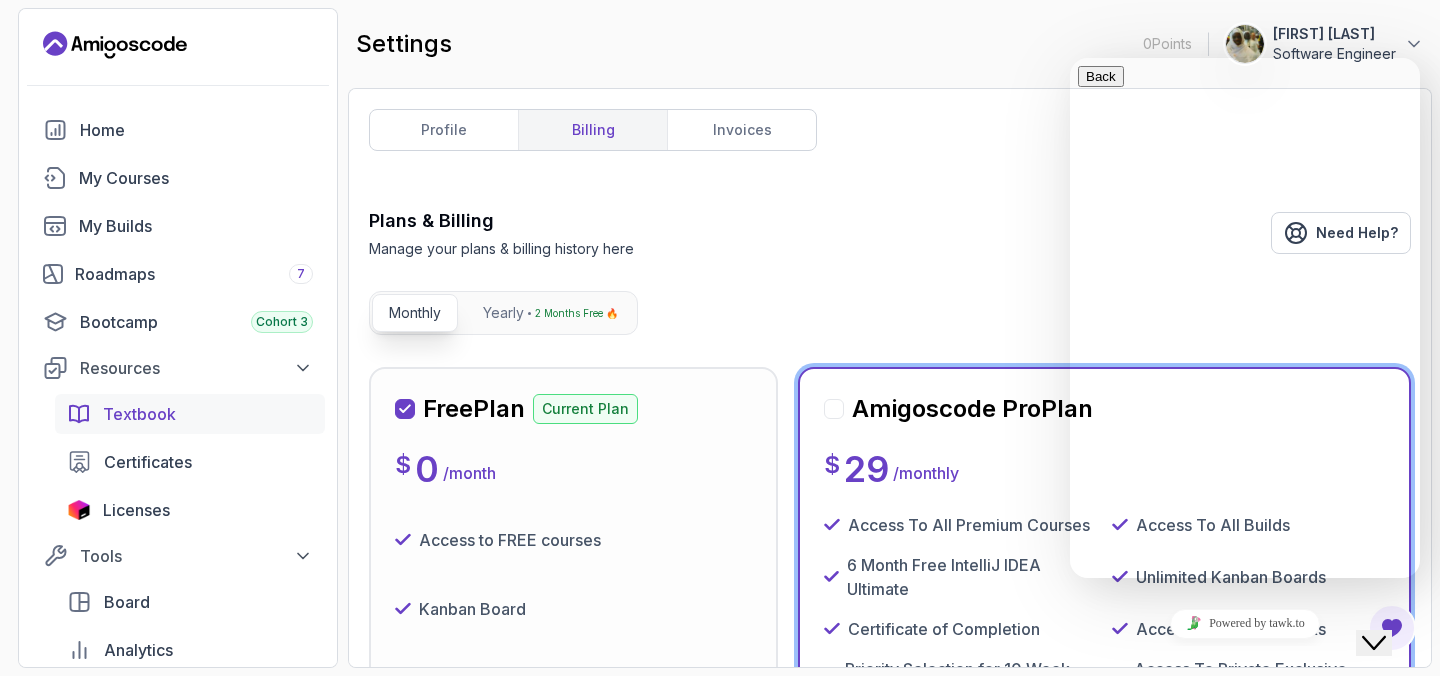 click on "Textbook" at bounding box center (139, 414) 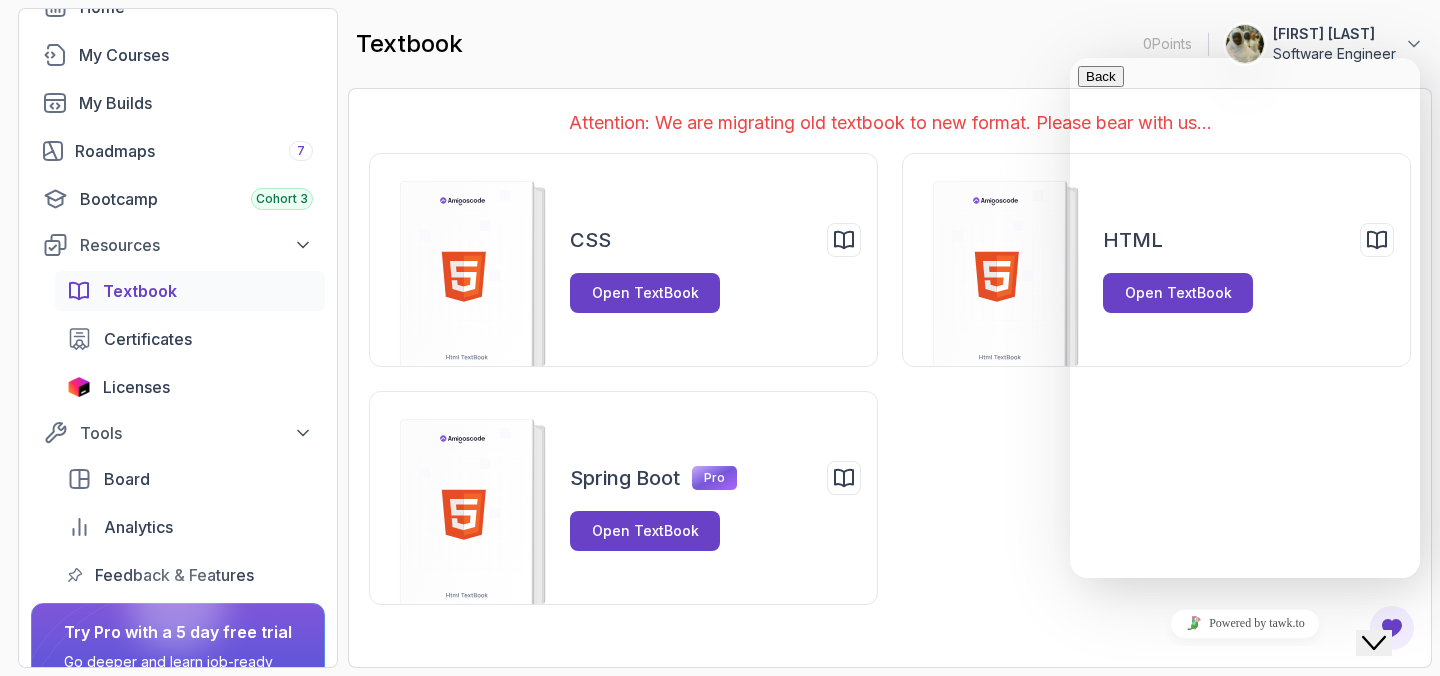 scroll, scrollTop: 0, scrollLeft: 0, axis: both 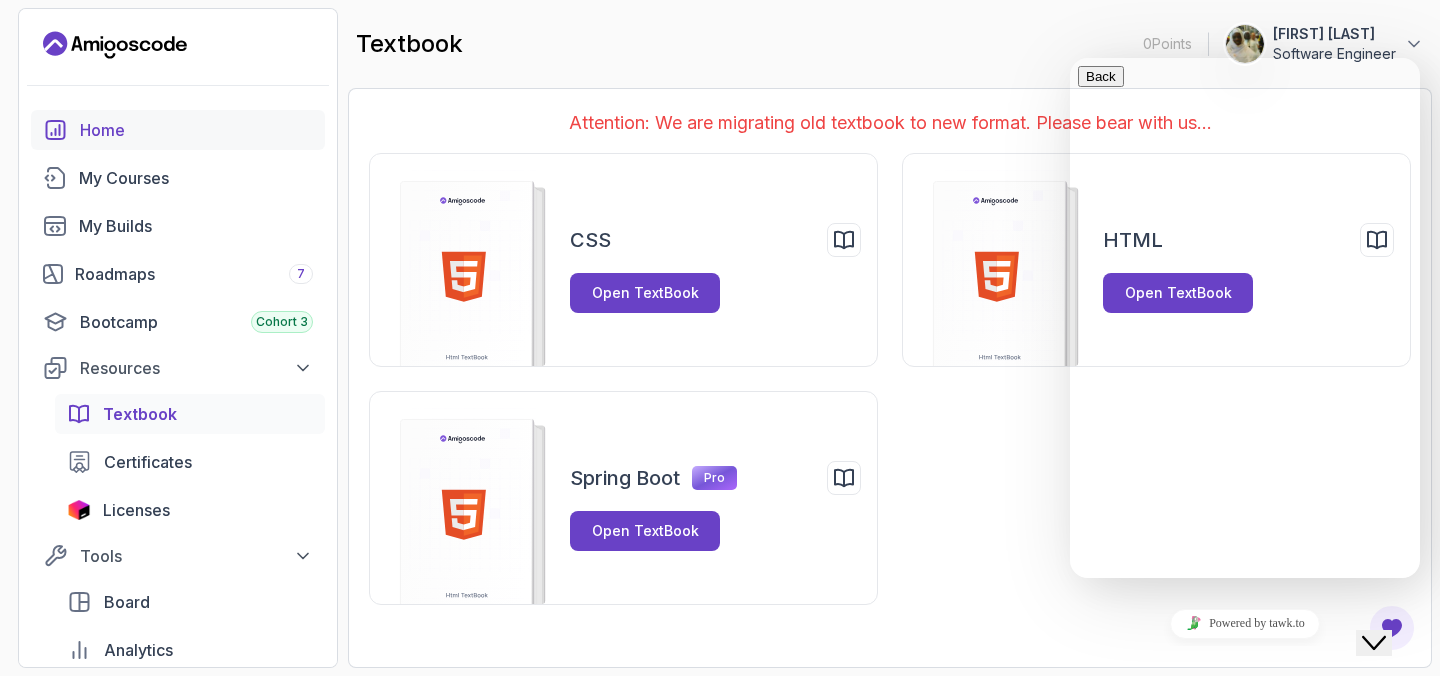 click on "Home" at bounding box center [196, 130] 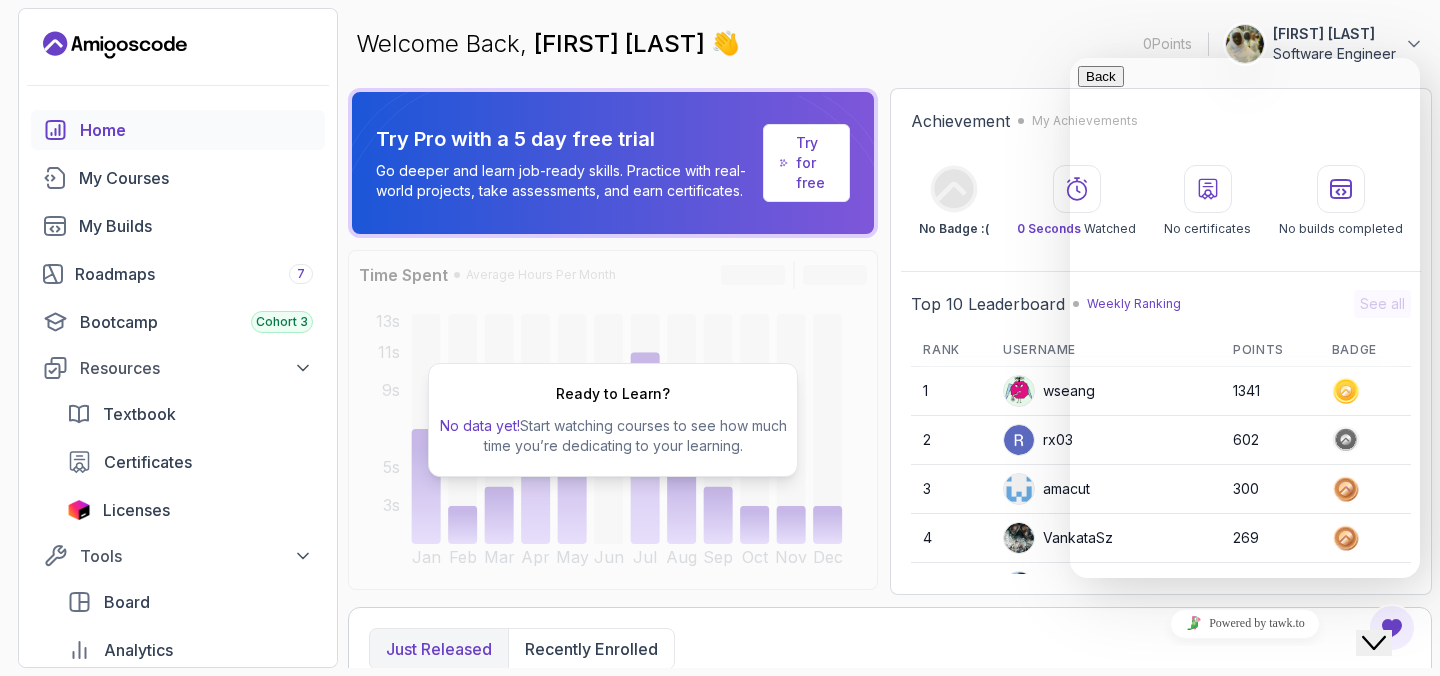 scroll, scrollTop: 3, scrollLeft: 0, axis: vertical 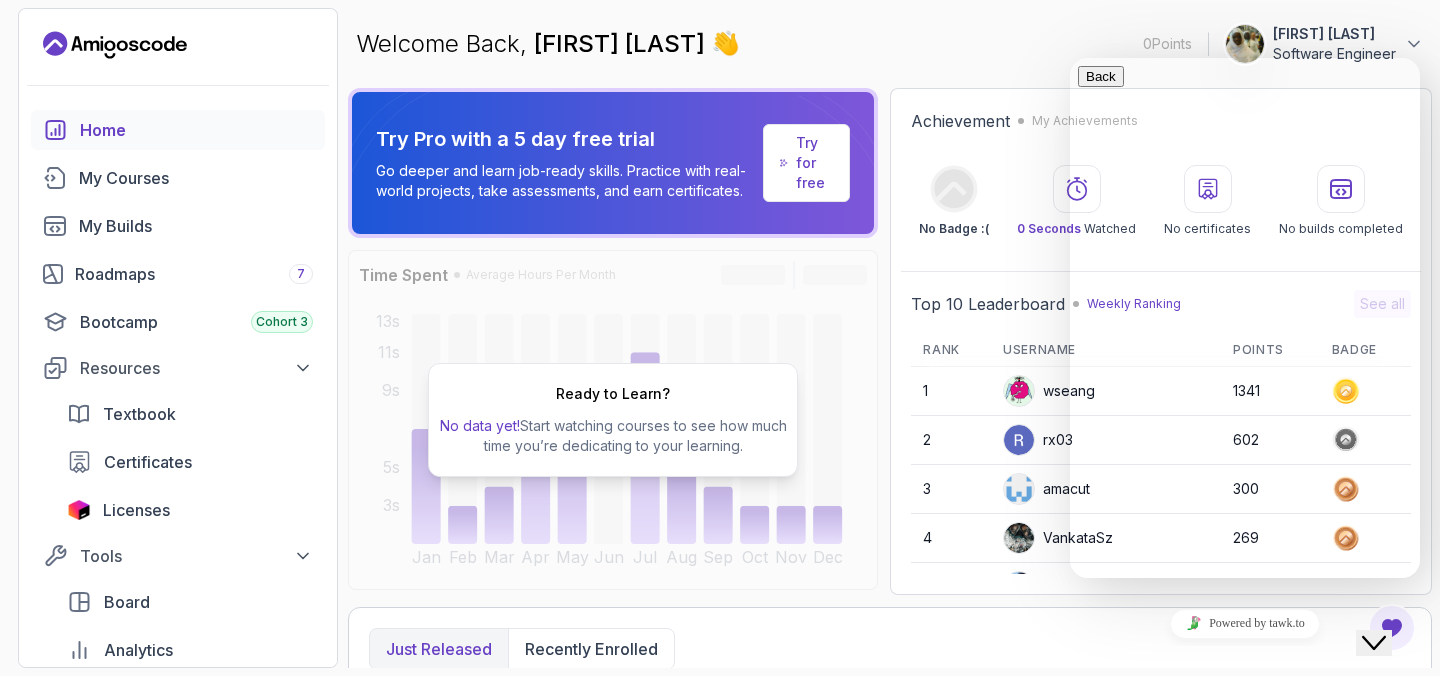 click at bounding box center [1086, 852] 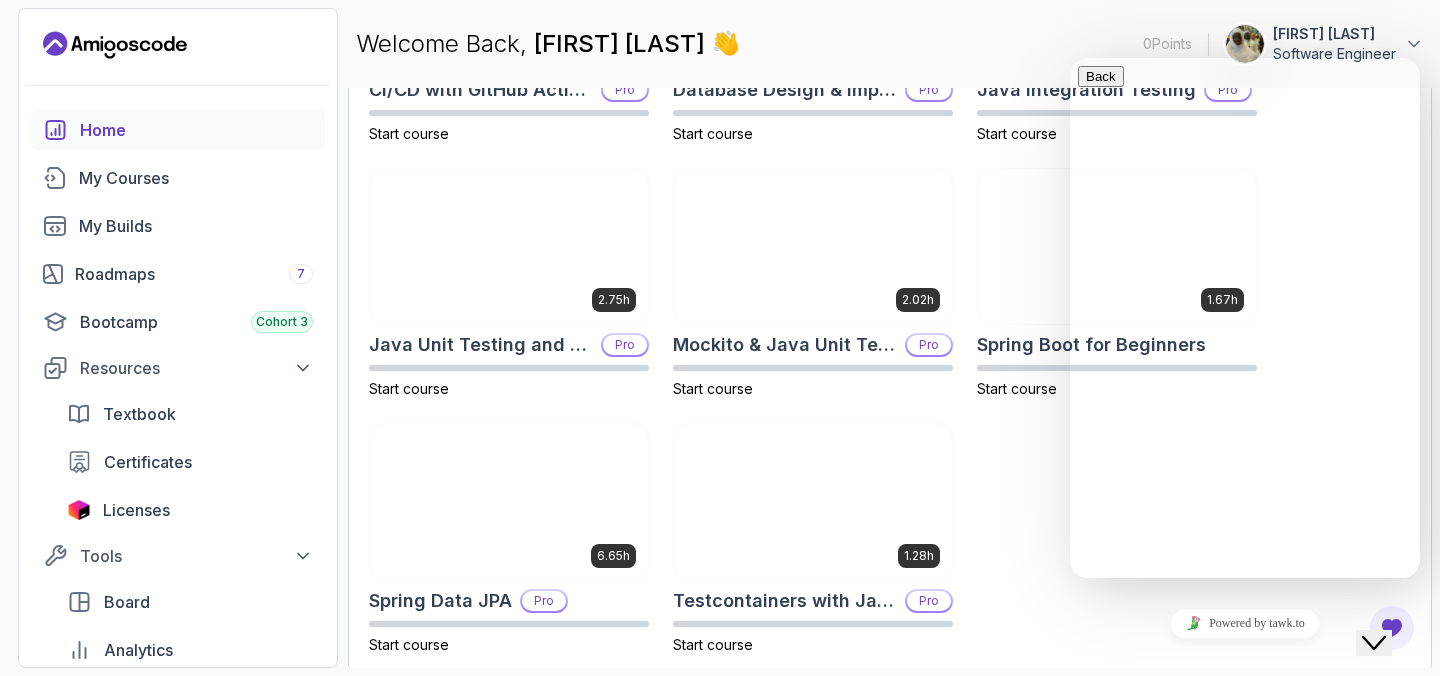 scroll, scrollTop: 805, scrollLeft: 0, axis: vertical 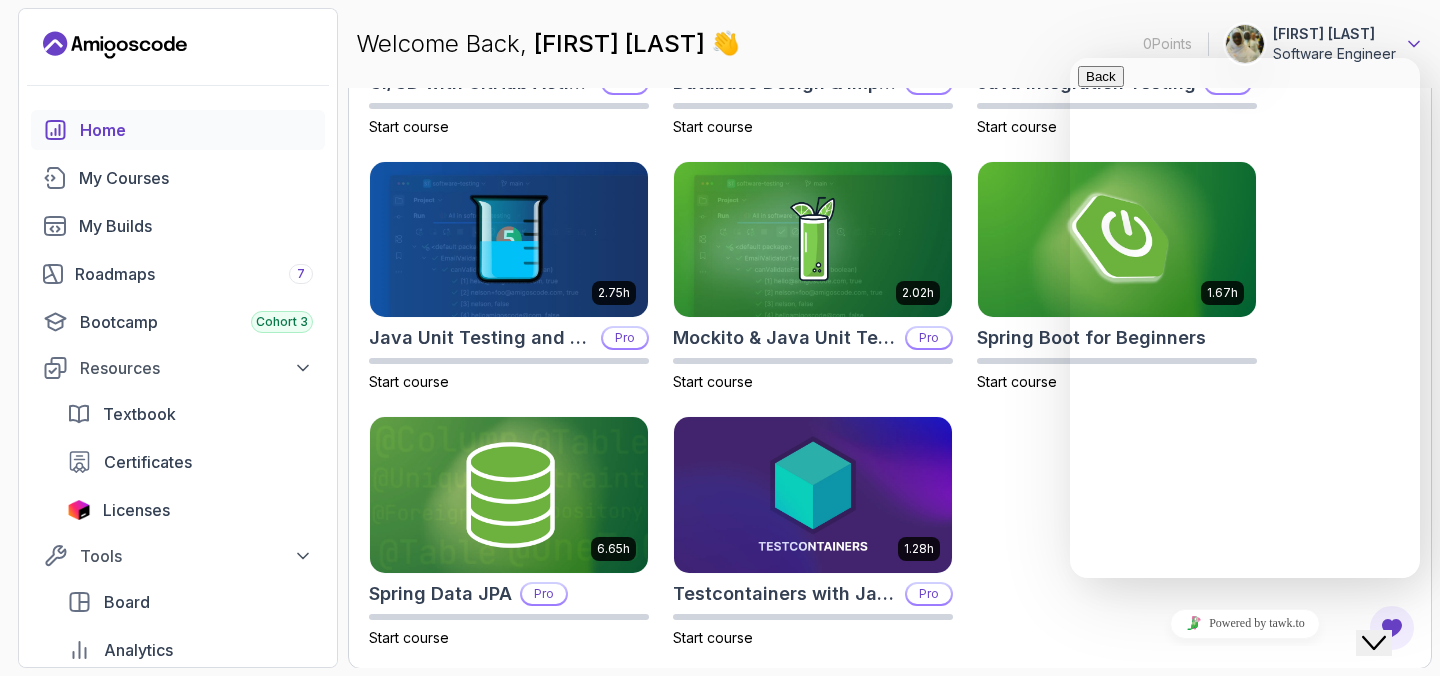 click 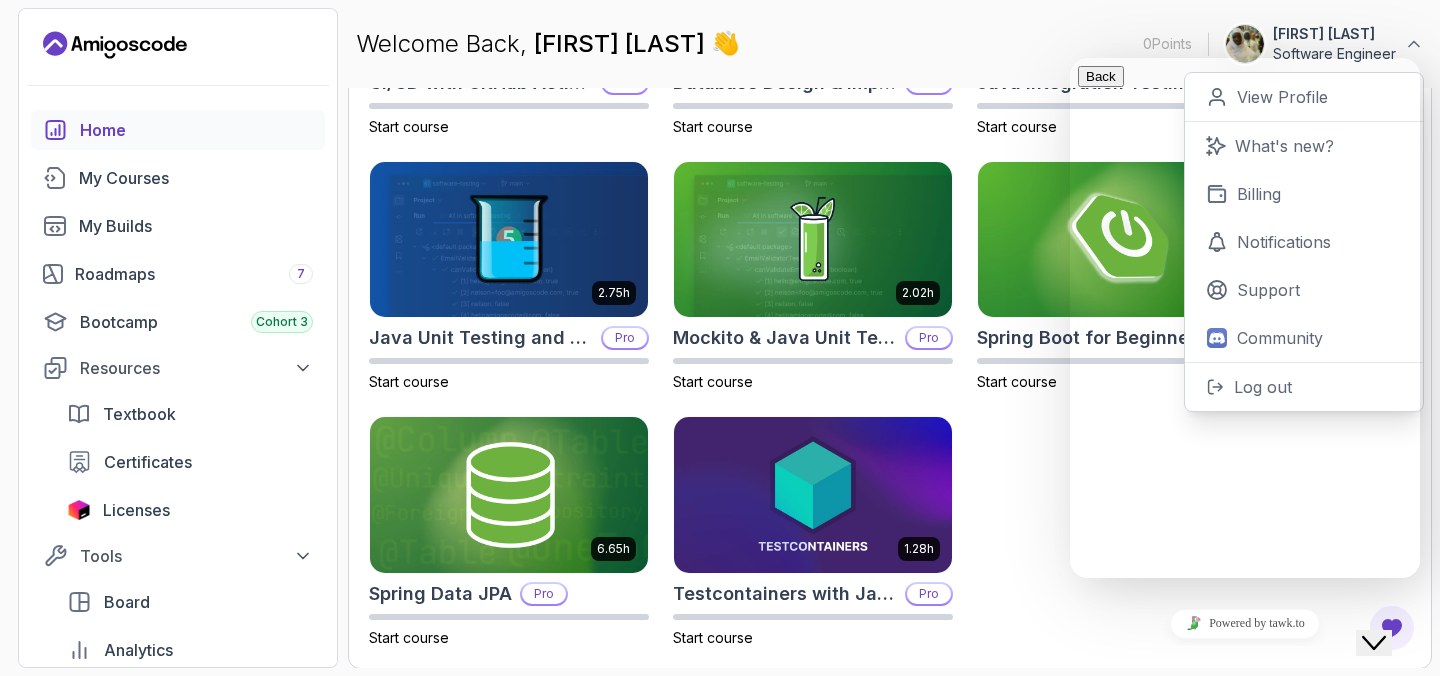 click on "Close Chat This icon closes the chat window." at bounding box center [1374, 643] 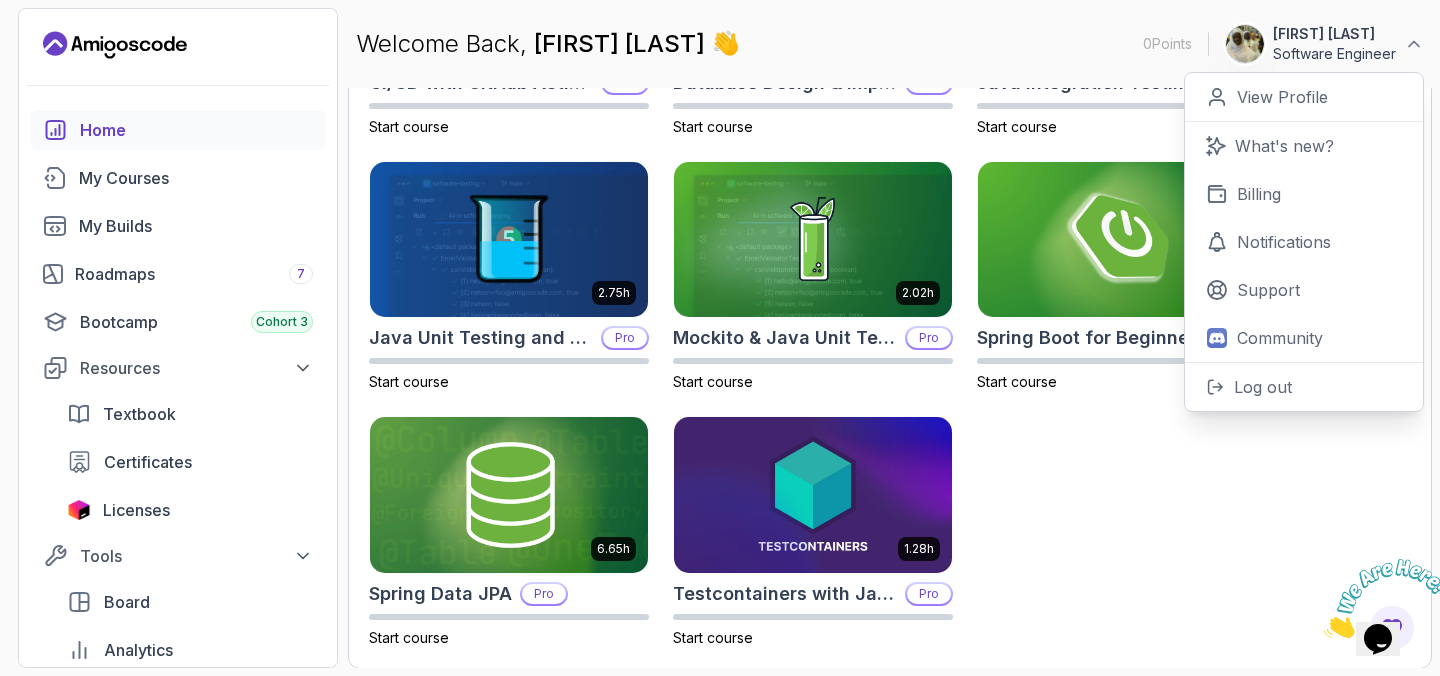 click on "2.63h CI/CD with GitHub Actions Pro Start course 1.70h Database Design & Implementation Pro Start course 1.67h Java Integration Testing Pro Start course 2.75h Java Unit Testing and TDD Pro Start course 2.02h Mockito & Java Unit Testing Pro Start course 1.67h Spring Boot for Beginners Start course 6.65h Spring Data JPA Pro Start course 1.28h Testcontainers with Java Pro Start course" at bounding box center (890, 276) 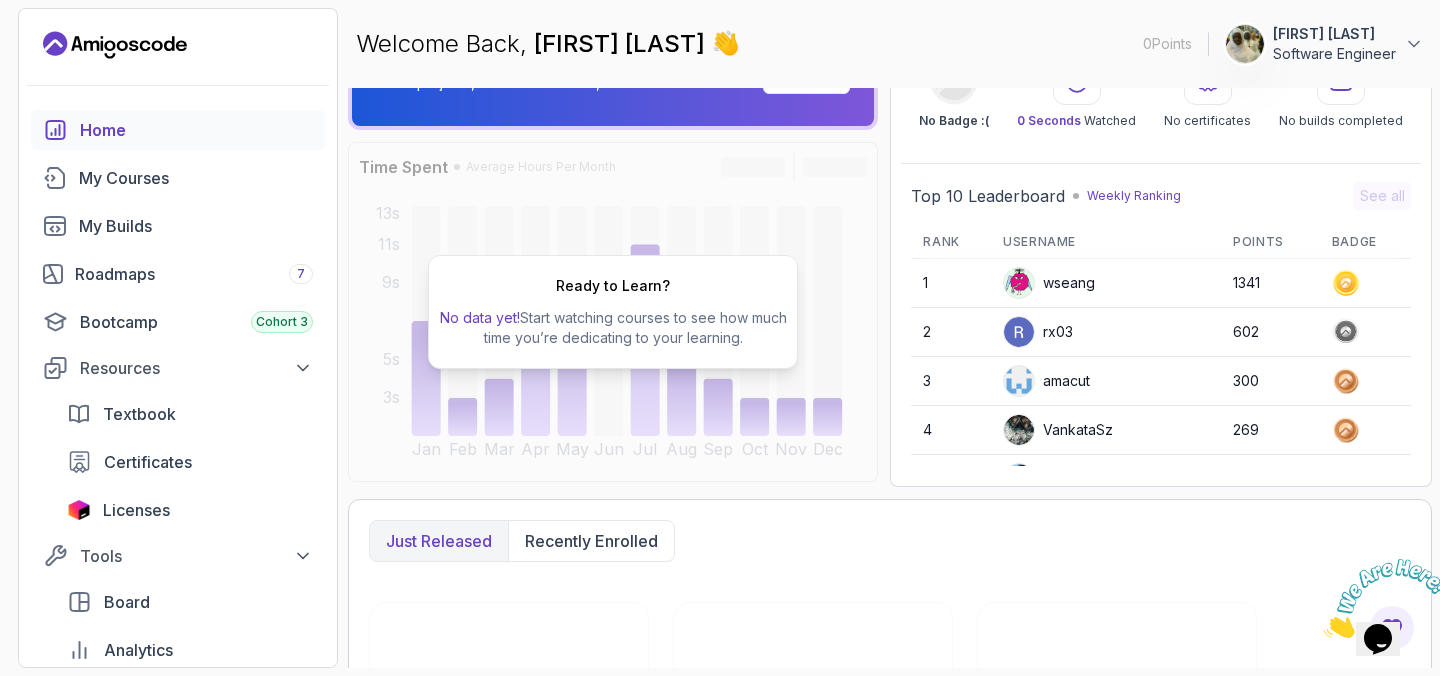 scroll, scrollTop: 0, scrollLeft: 0, axis: both 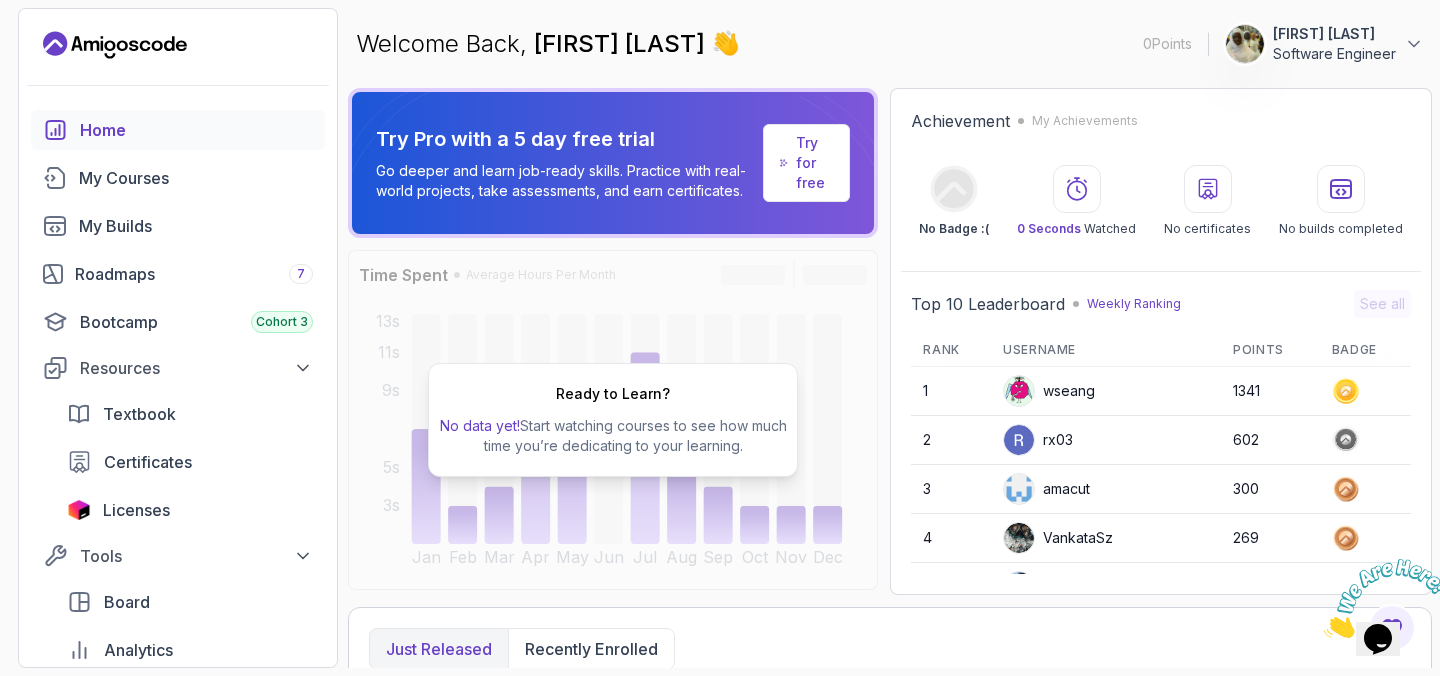 click on "Try for free" at bounding box center [814, 163] 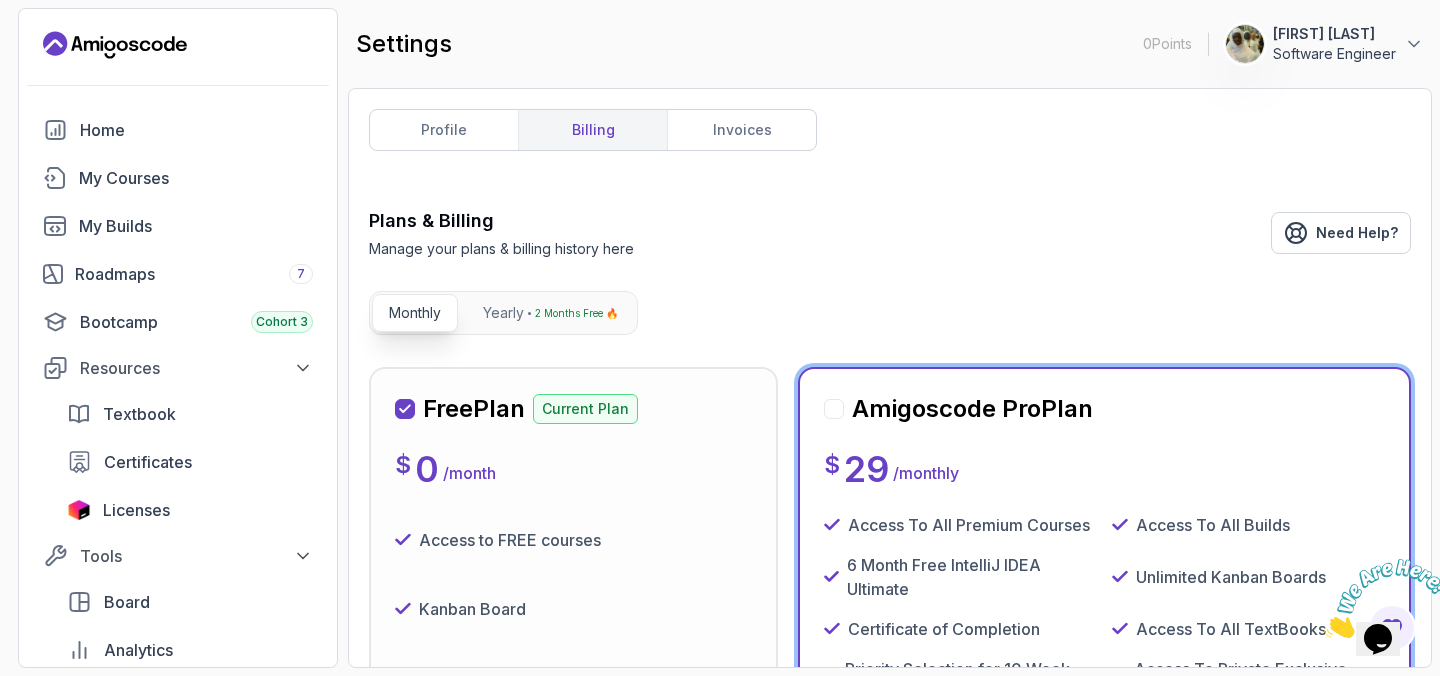 click on "$ 0 / month" at bounding box center (573, 469) 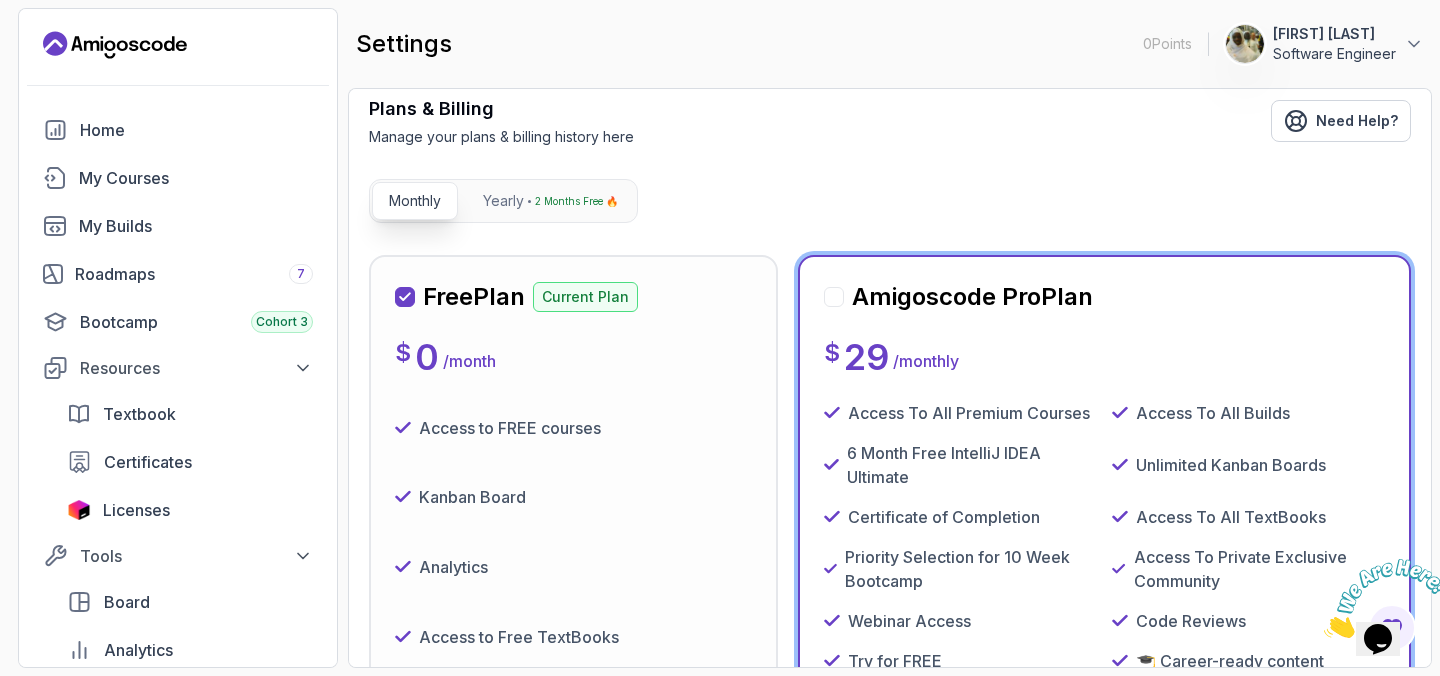 scroll, scrollTop: 0, scrollLeft: 0, axis: both 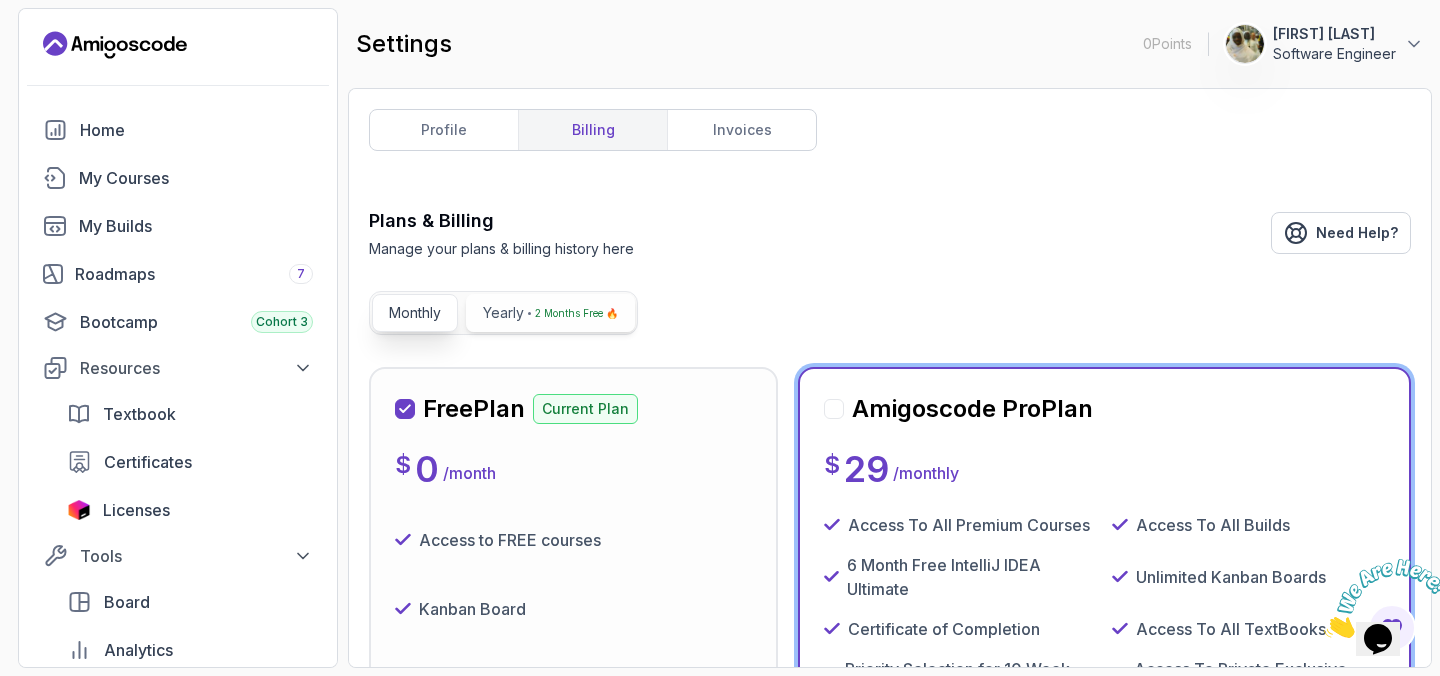 click on "Yearly 2 Months Free 🔥" at bounding box center [550, 313] 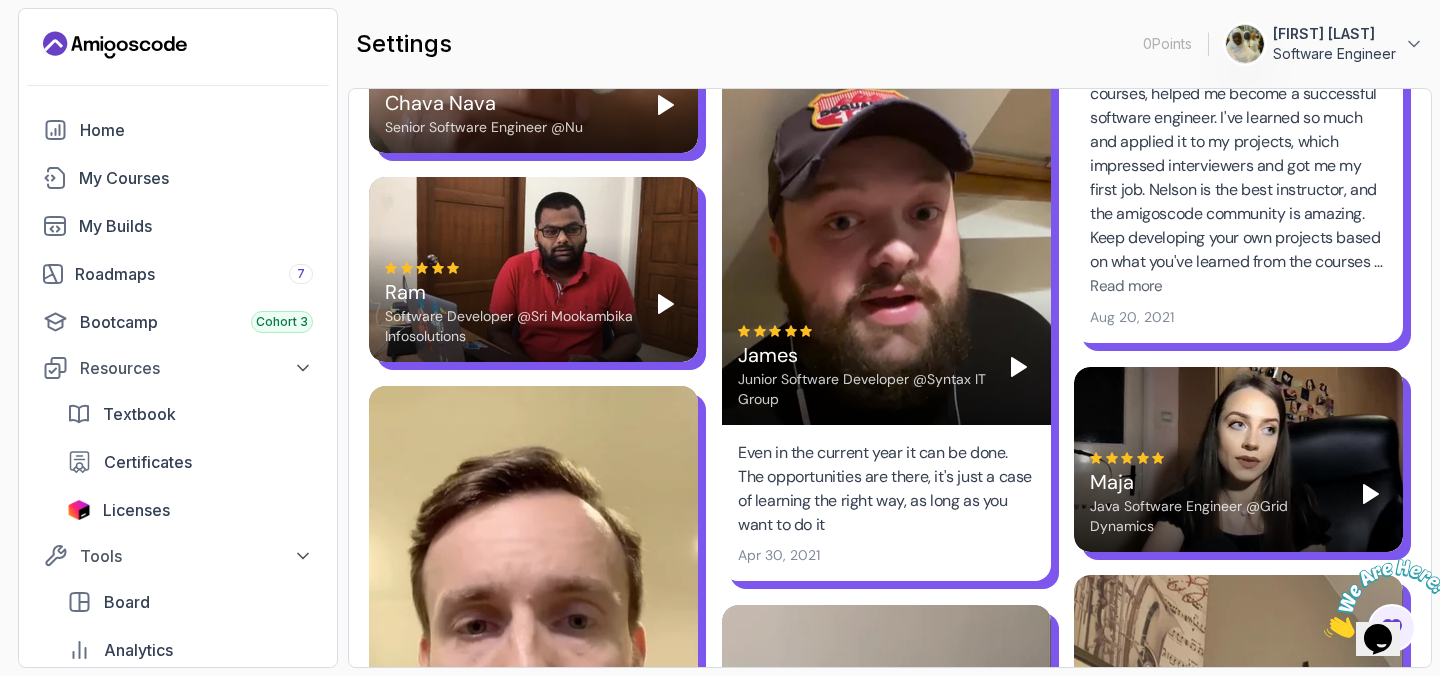 scroll, scrollTop: 5606, scrollLeft: 0, axis: vertical 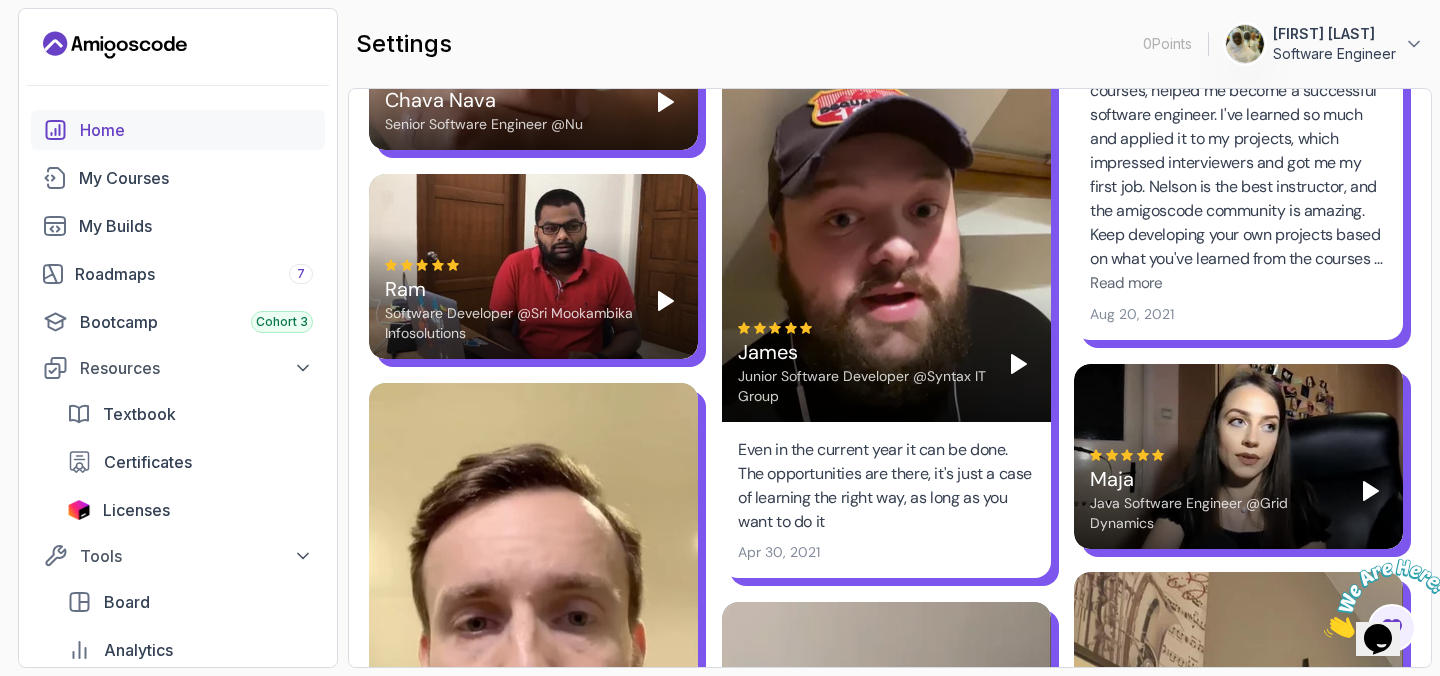 click on "Home" at bounding box center [196, 130] 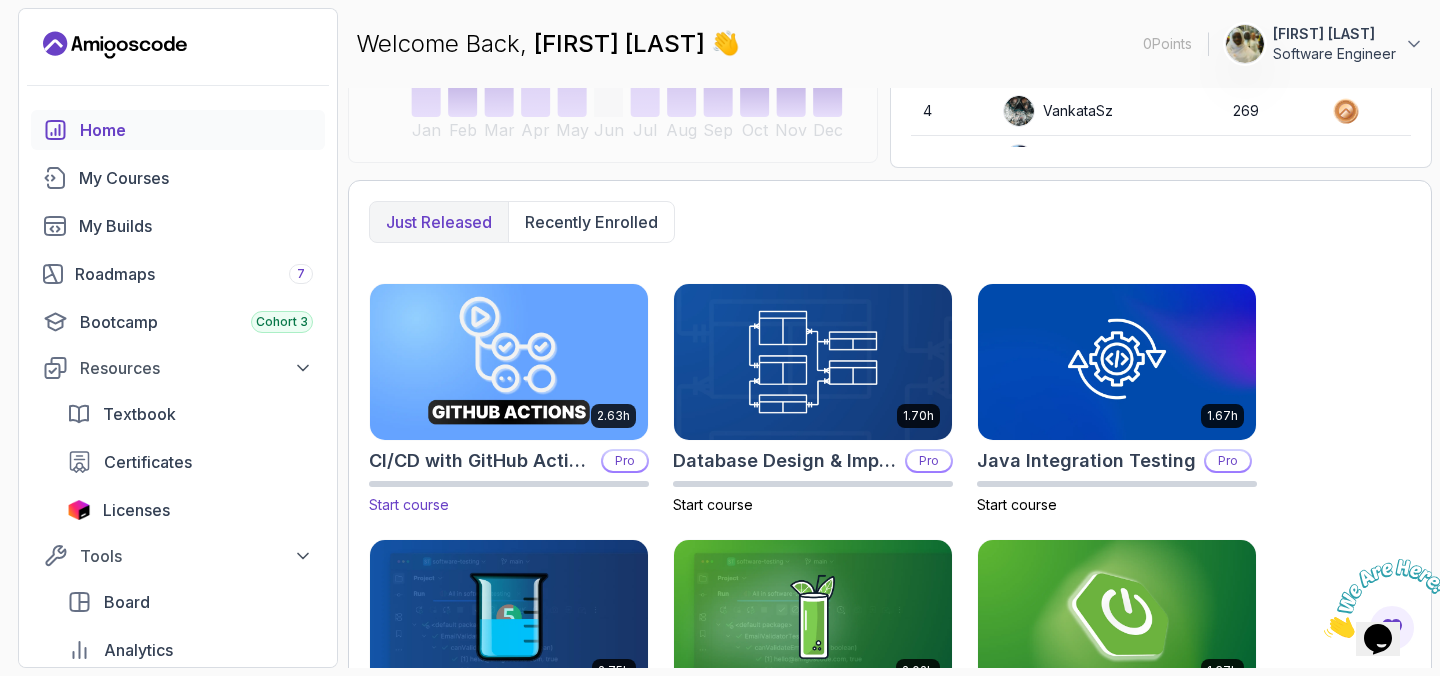 scroll, scrollTop: 374, scrollLeft: 0, axis: vertical 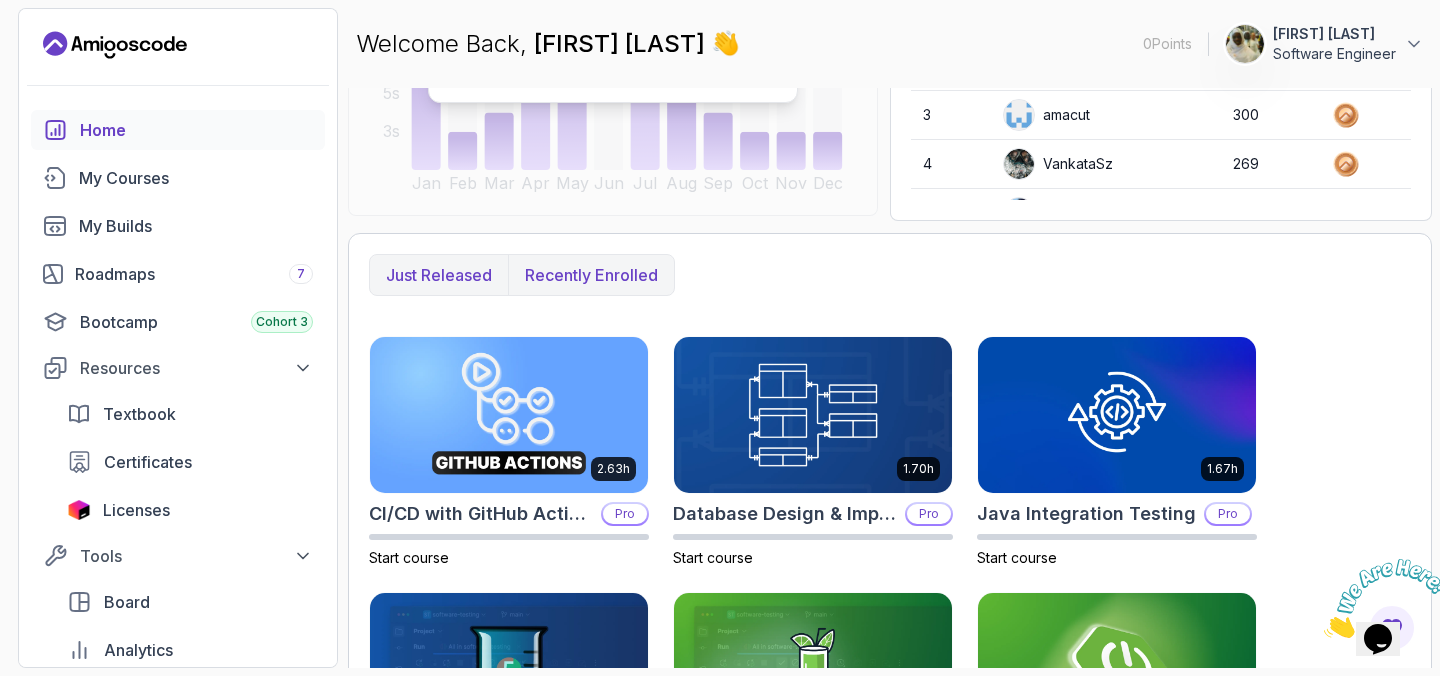 click on "Recently enrolled" at bounding box center (591, 275) 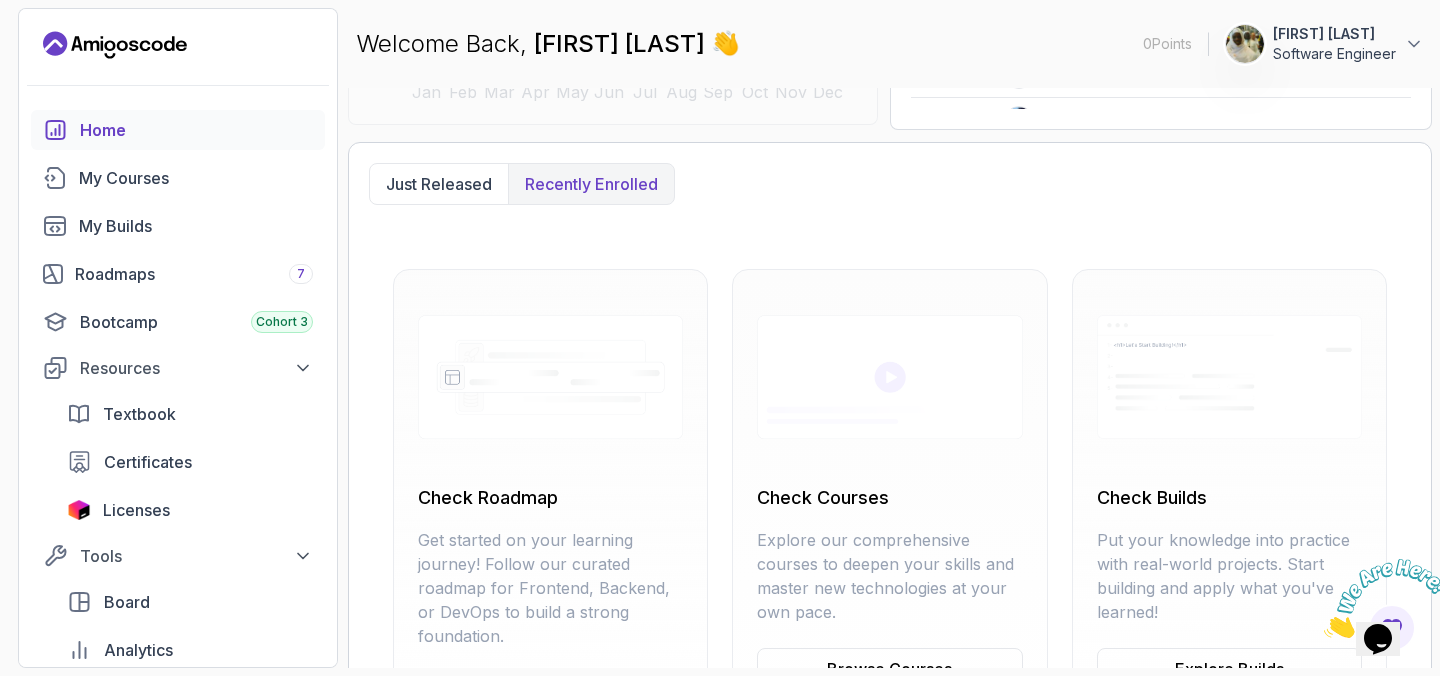 scroll, scrollTop: 581, scrollLeft: 0, axis: vertical 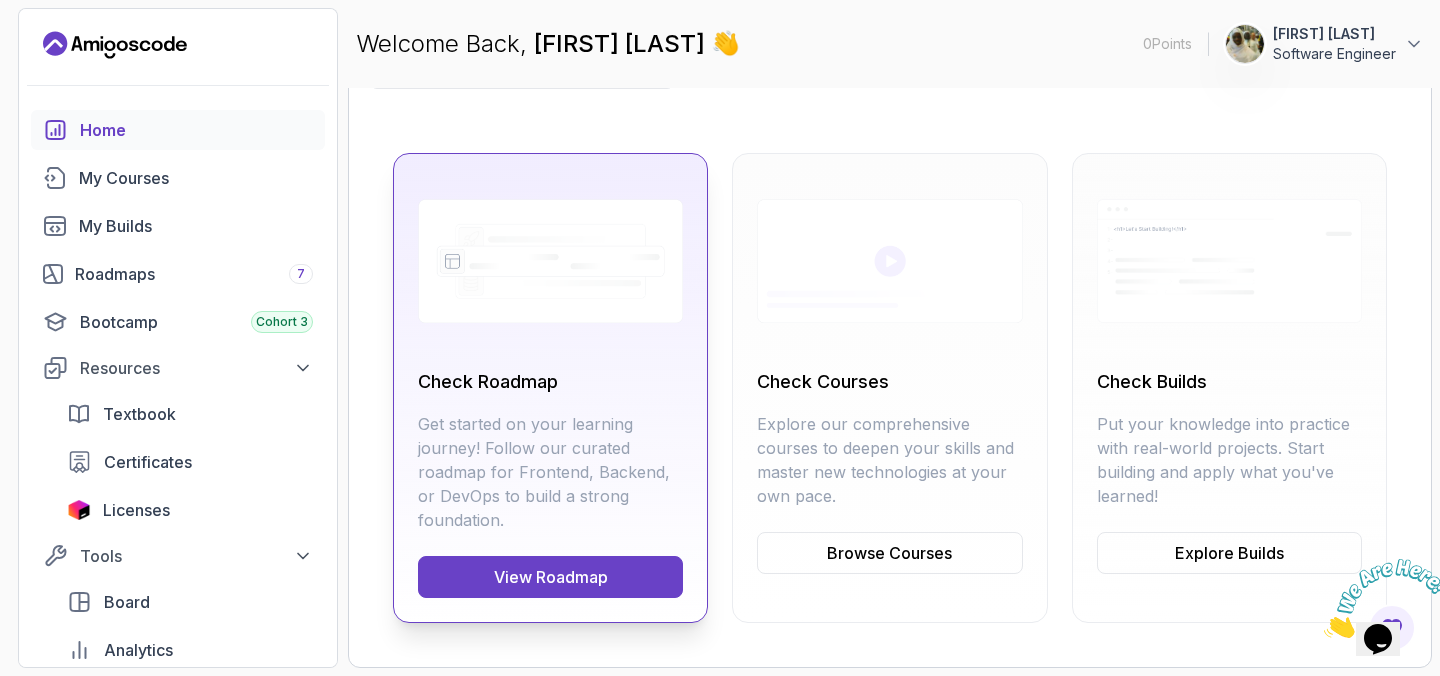click on "View Roadmap" at bounding box center [550, 577] 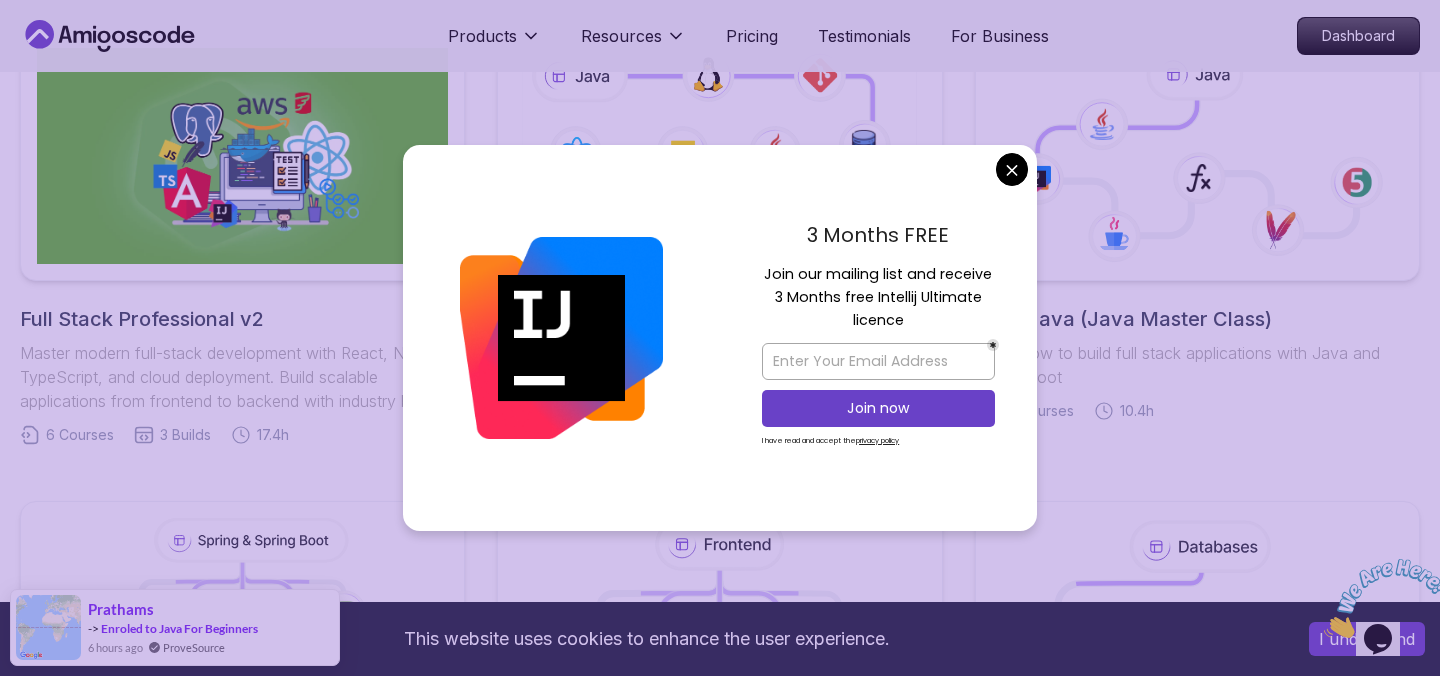 scroll, scrollTop: 512, scrollLeft: 0, axis: vertical 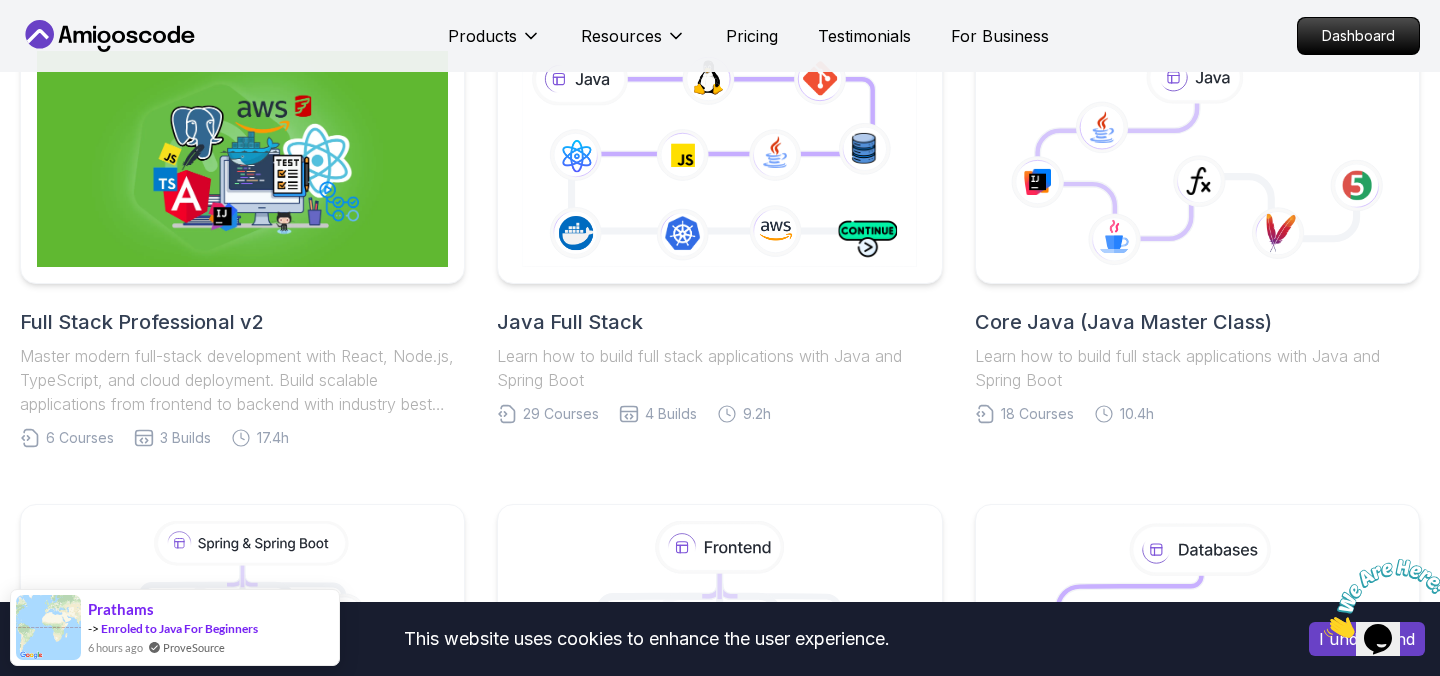 click on "This website uses cookies to enhance the user experience. I understand Products Resources Pricing Testimonials For Business Dashboard Products Resources Pricing Testimonials For Business Dashboard Roadmaps Start with our   Step-by-Step Roadmaps! Master in-demand tech skills with our proven learning roadmaps. From beginner to expert, follow structured paths that thousands of developers use to land high-paying jobs and accelerate their careers in software development. Full Stack Professional v2 Master modern full-stack development with React, Node.js, TypeScript, and cloud deployment. Build scalable applications from frontend to backend with industry best practices. 6   Courses 3   Builds 17.4h Java Full Stack Learn how to build full stack applications with Java and Spring Boot 29   Courses 4   Builds 9.2h Core Java (Java Master Class) Learn how to build full stack applications with Java and Spring Boot 18   Courses 10.4h Spring and Spring Boot 10   Courses 21.4h Frontend Developer 10   Courses 8.7h Databases 5" at bounding box center [720, 973] 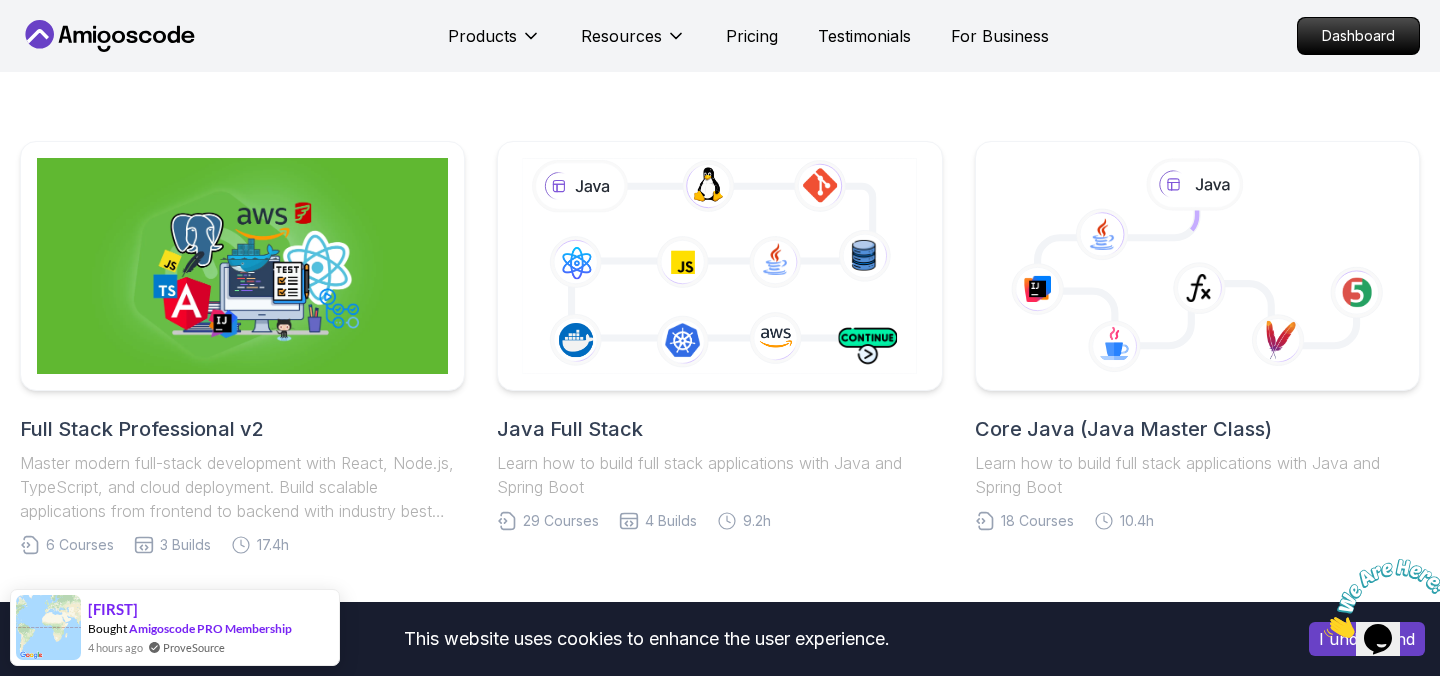 scroll, scrollTop: 397, scrollLeft: 0, axis: vertical 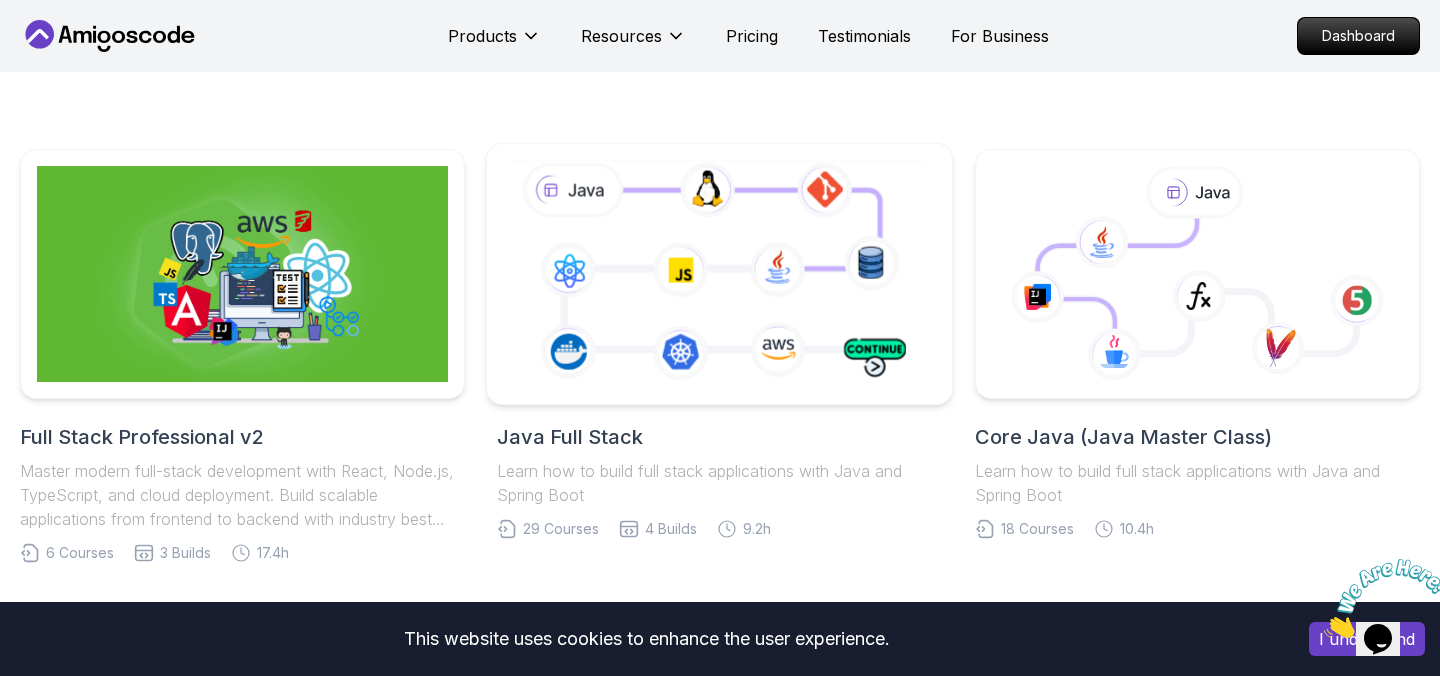 click 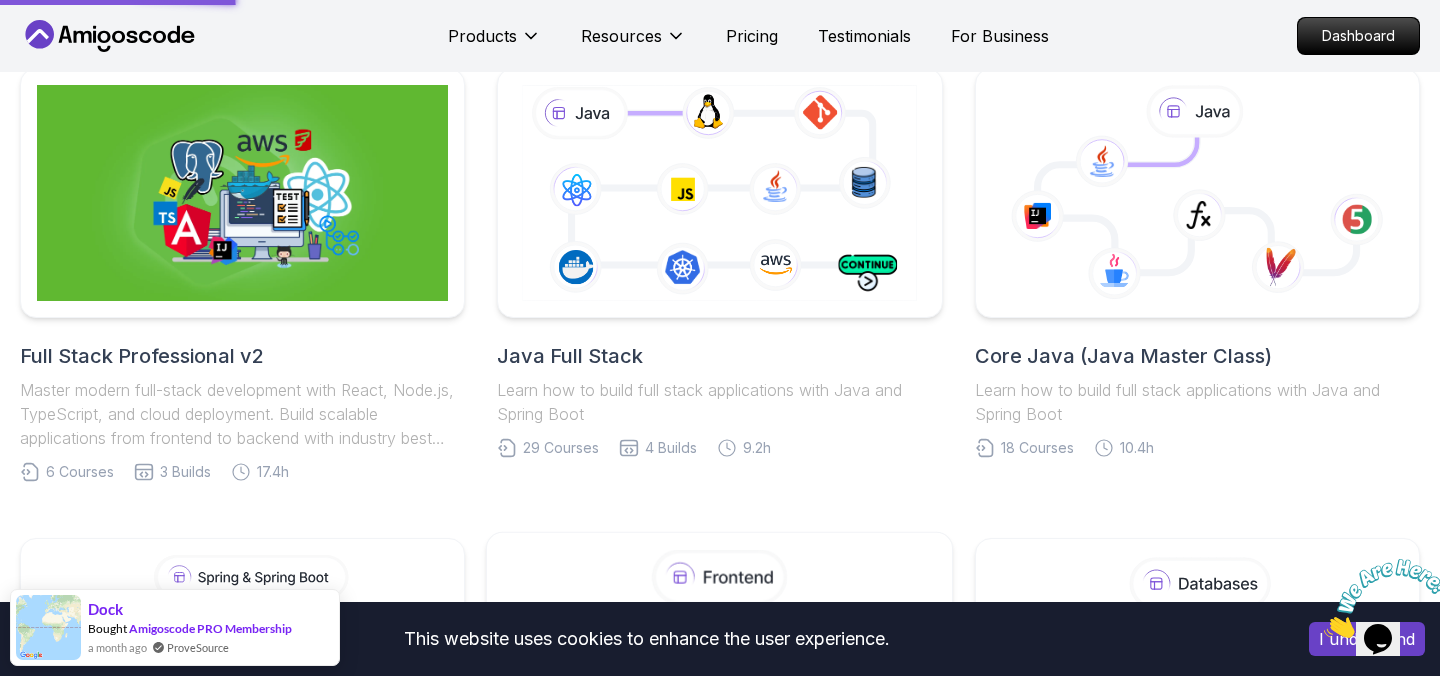 scroll, scrollTop: 389, scrollLeft: 0, axis: vertical 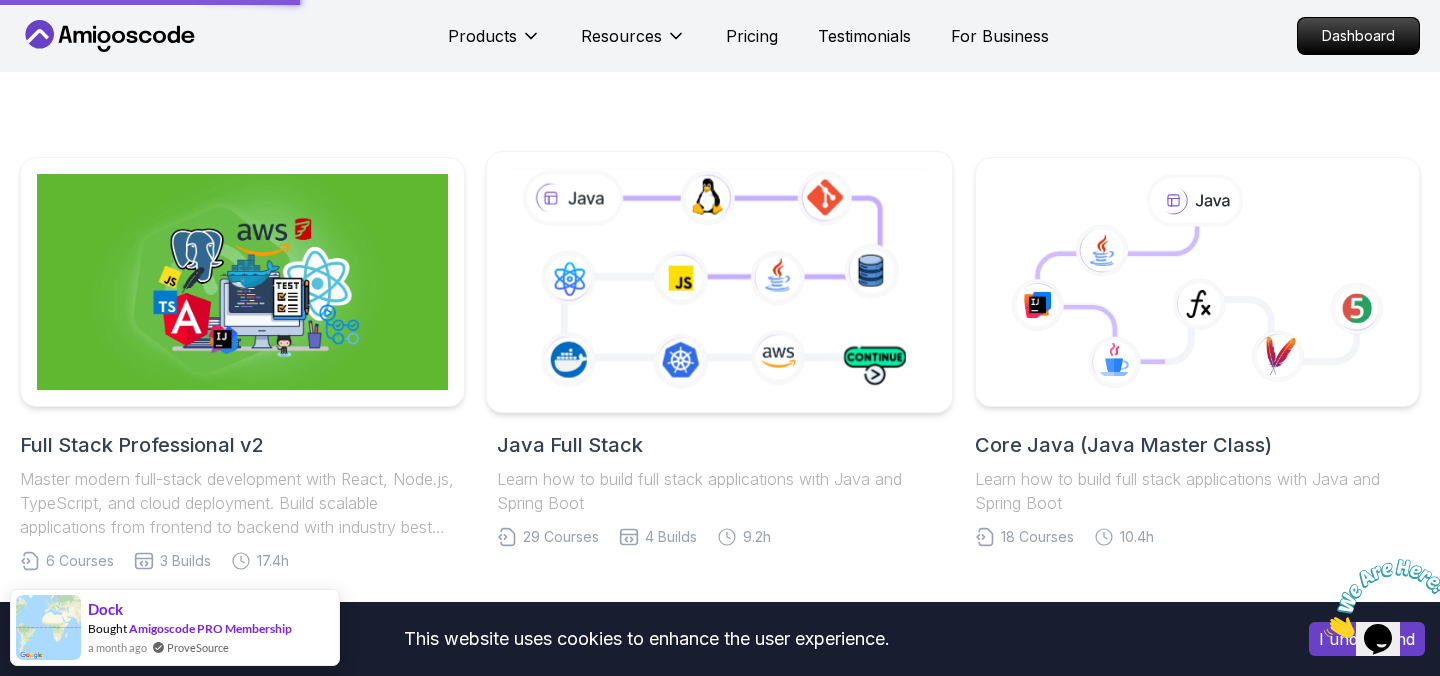 click 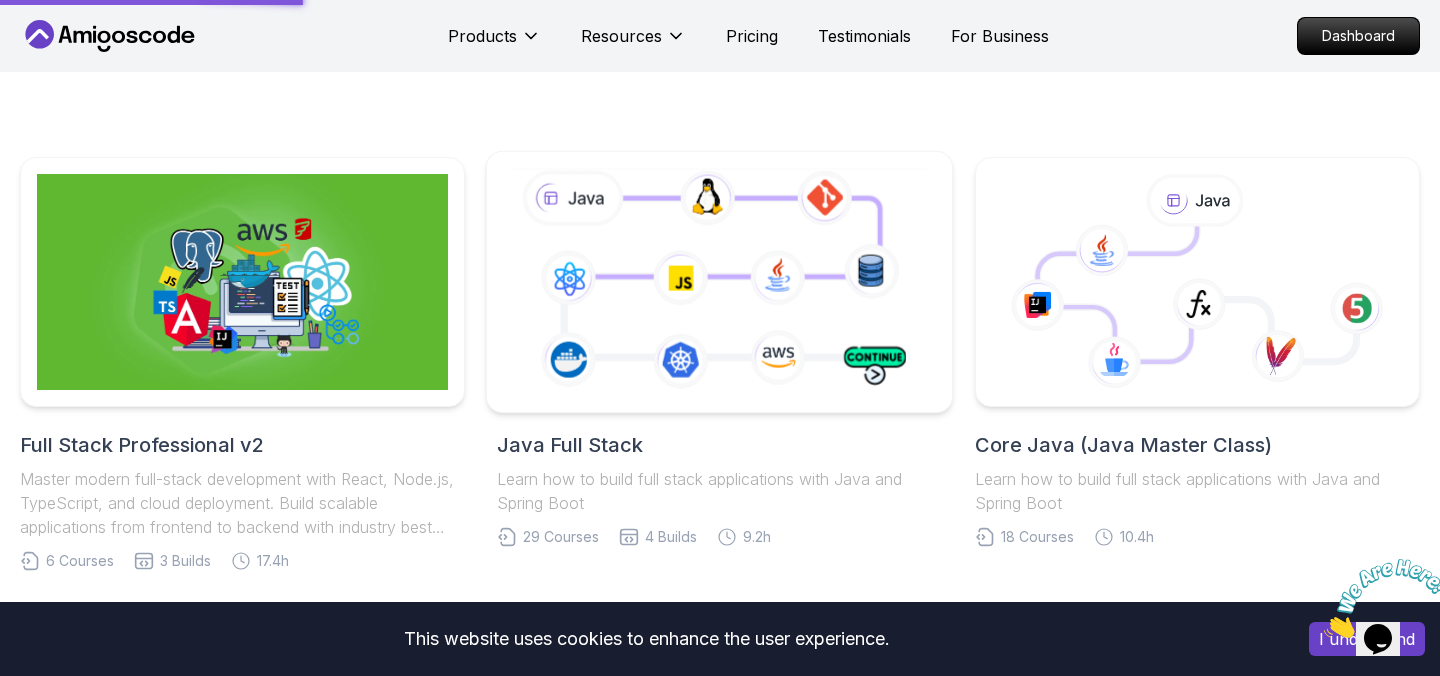 click 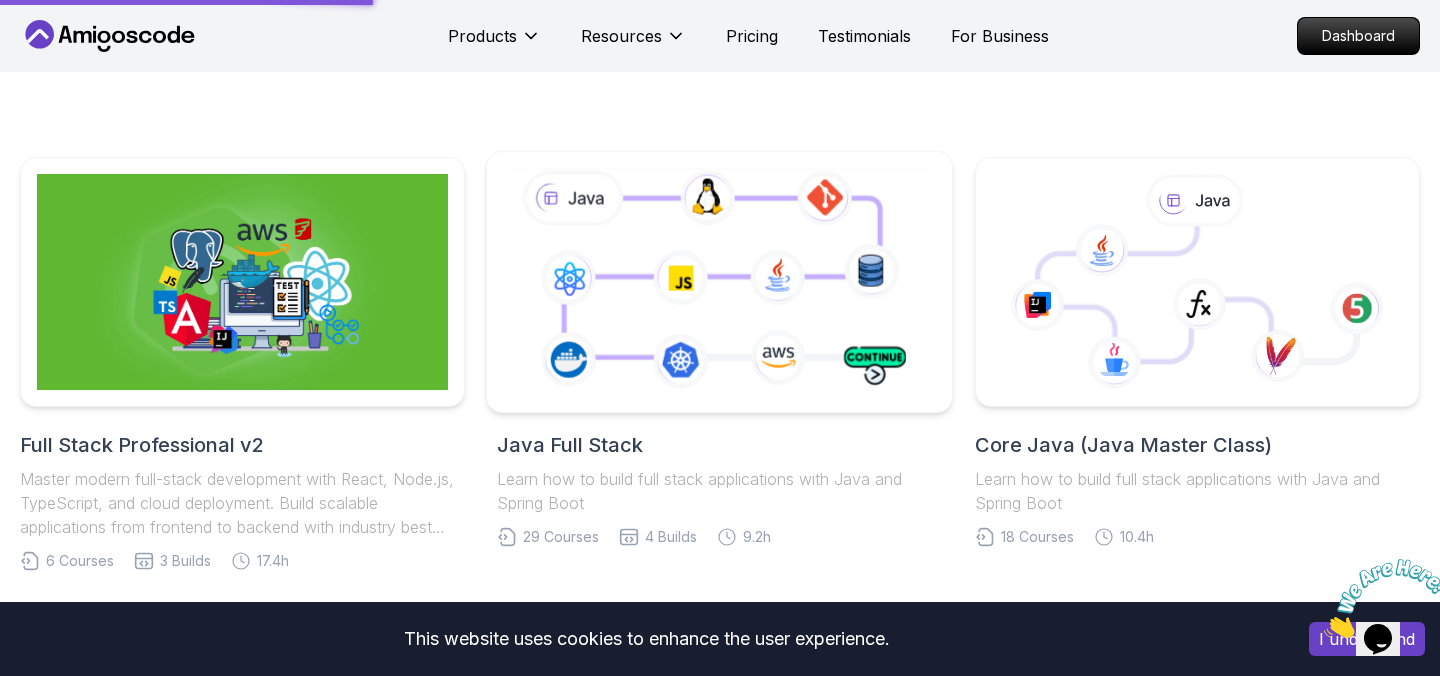 click 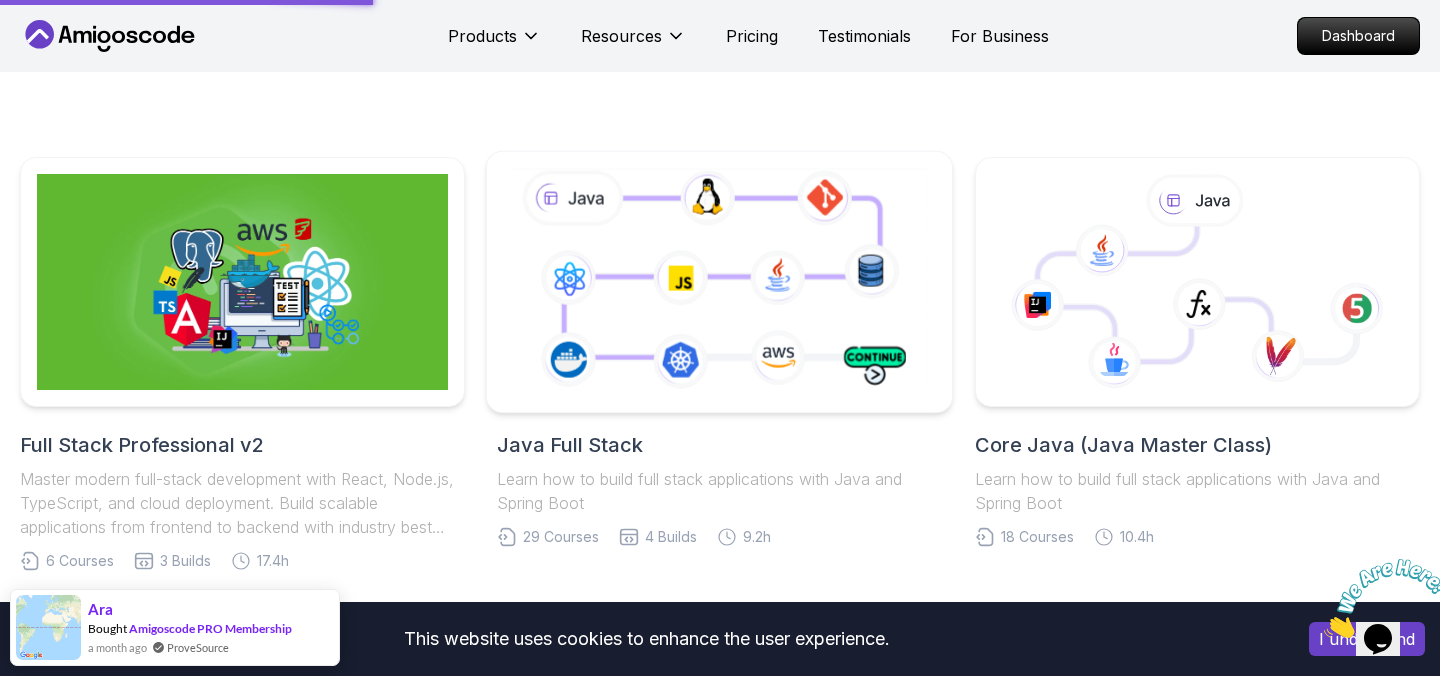 click 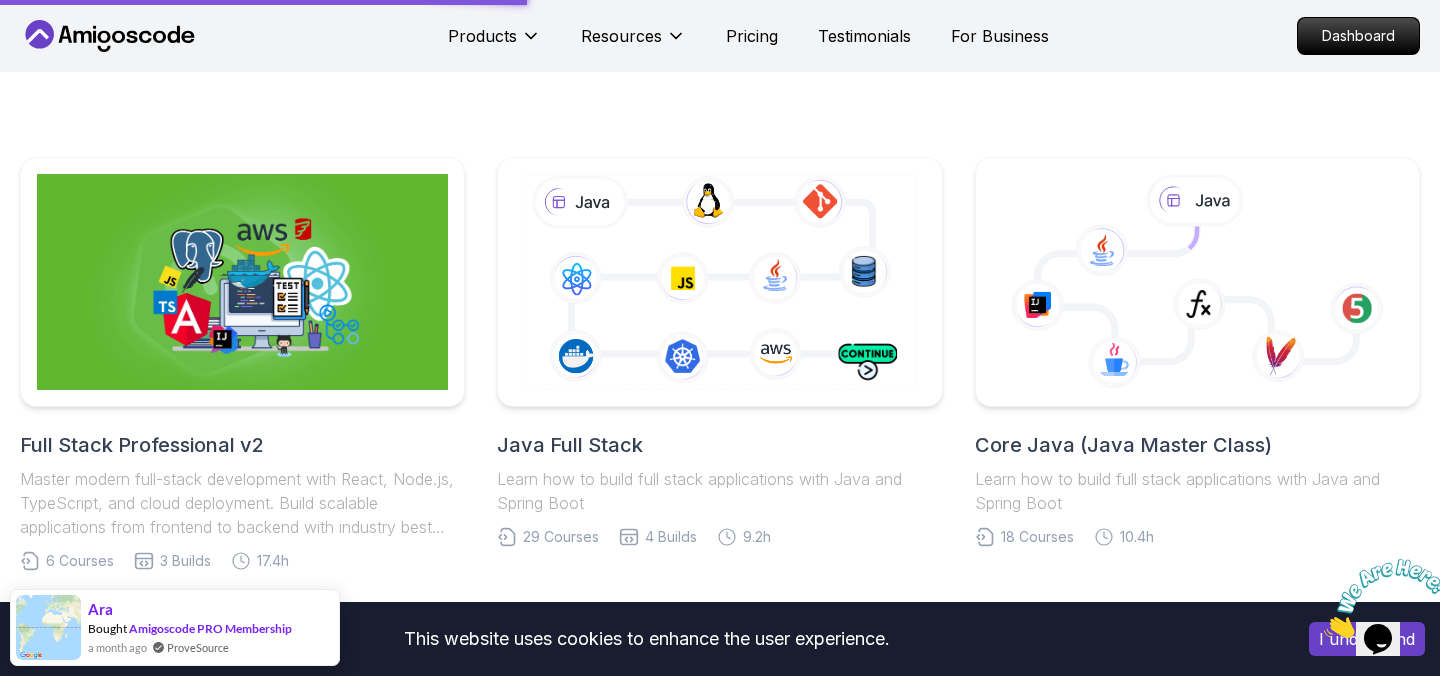 click on "Full Stack Professional v2" at bounding box center [242, 445] 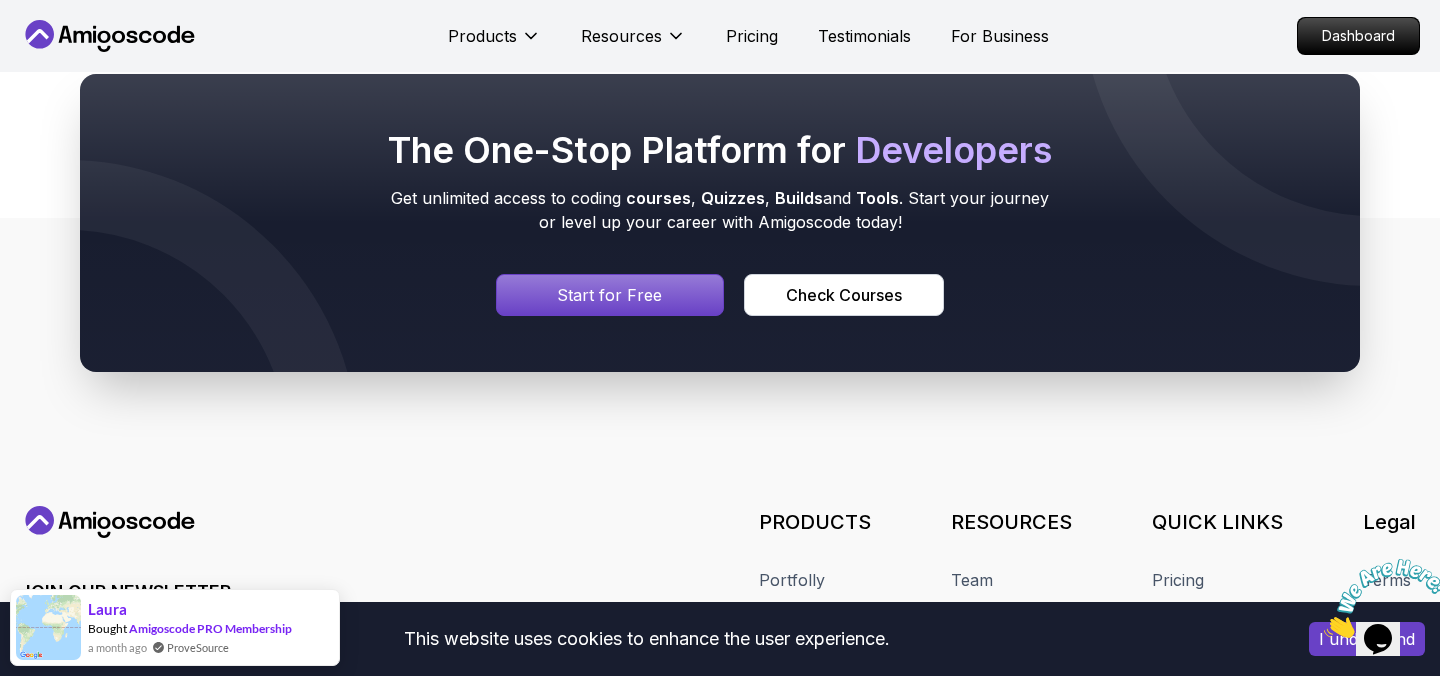 scroll, scrollTop: 6852, scrollLeft: 0, axis: vertical 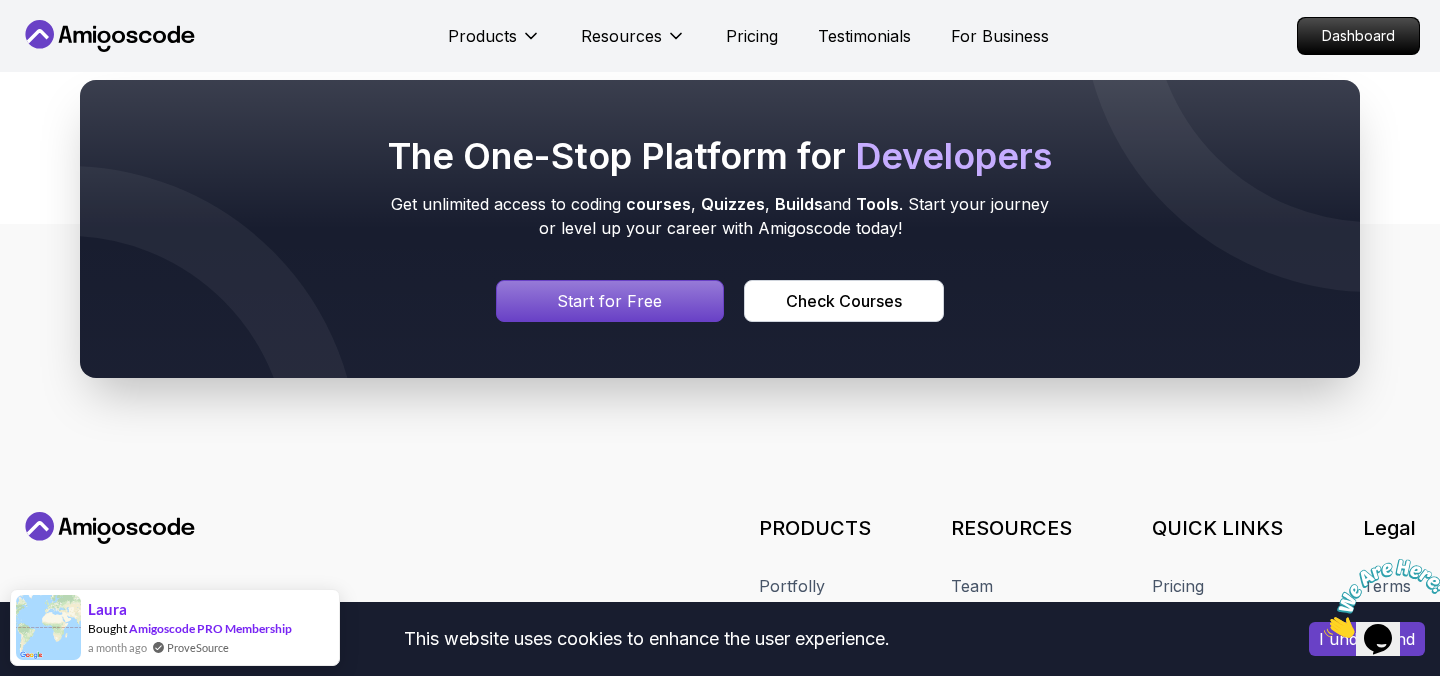 click at bounding box center (610, 301) 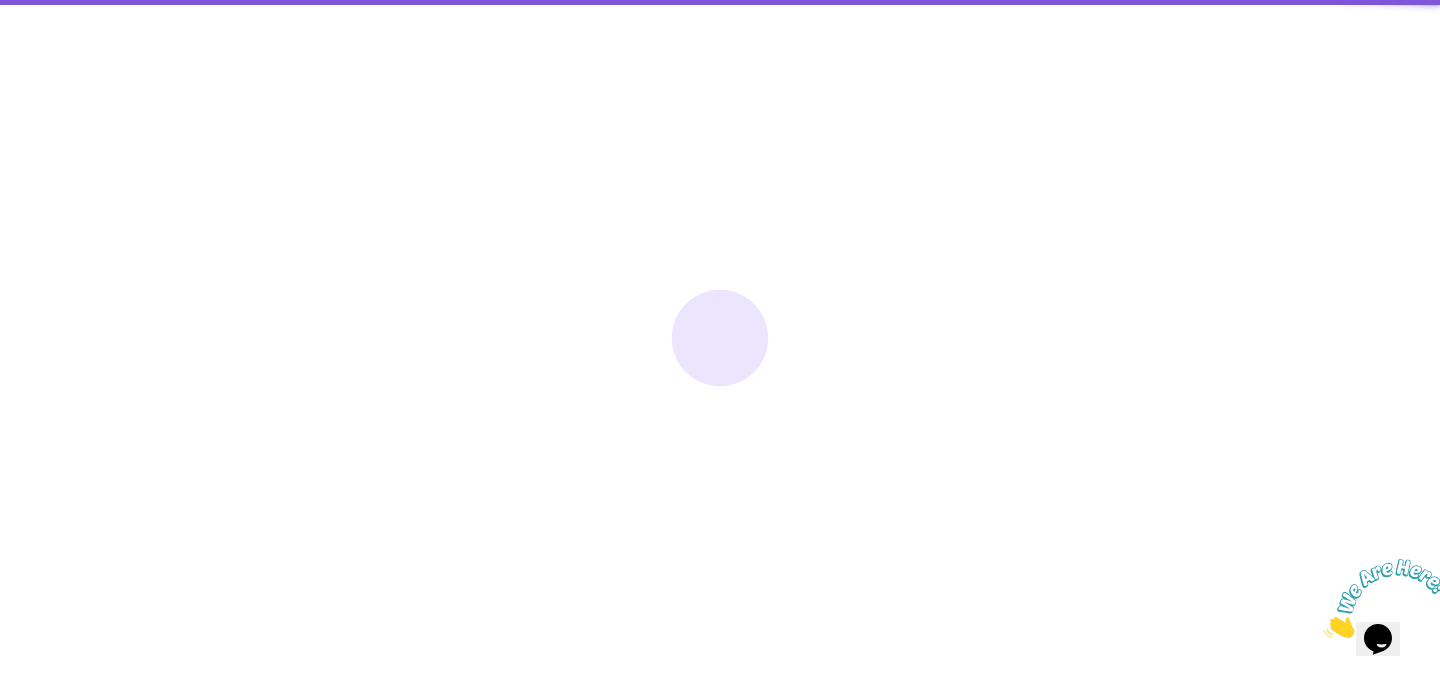 scroll, scrollTop: 0, scrollLeft: 0, axis: both 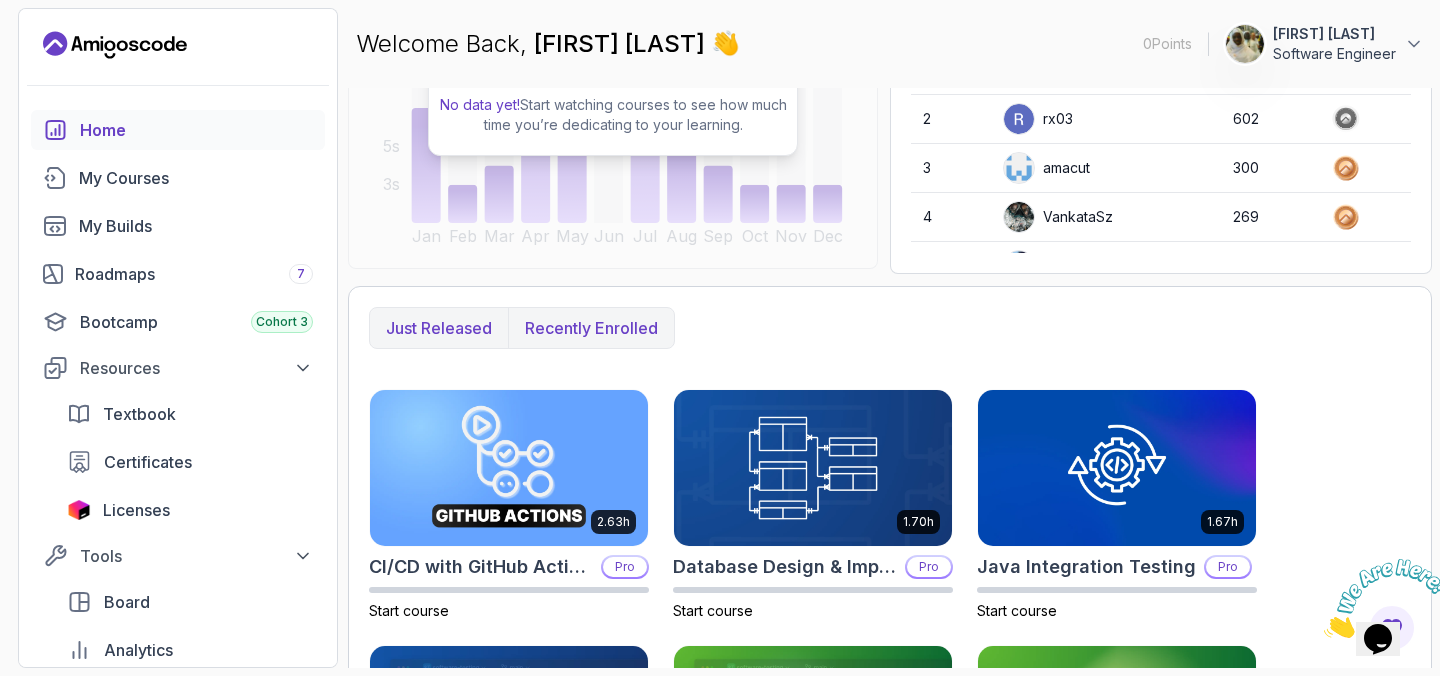 click on "Recently enrolled" at bounding box center (591, 328) 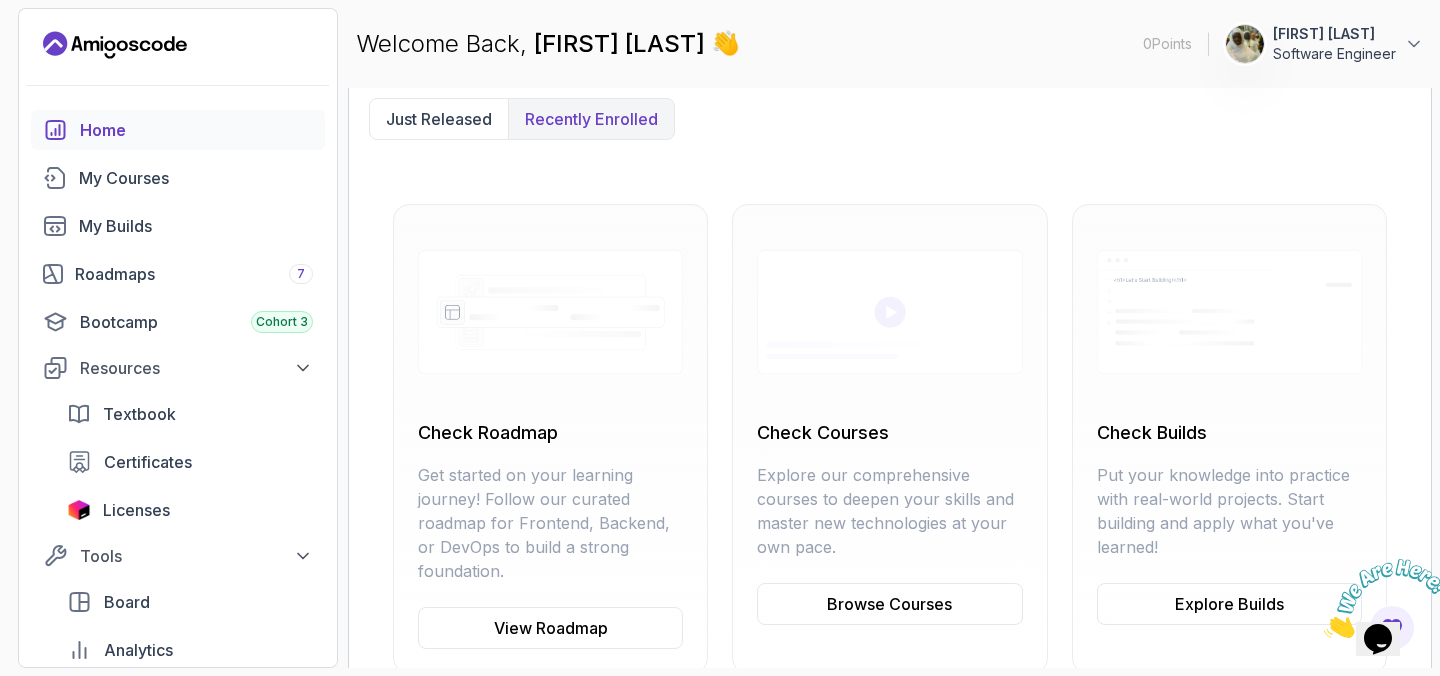 scroll, scrollTop: 581, scrollLeft: 0, axis: vertical 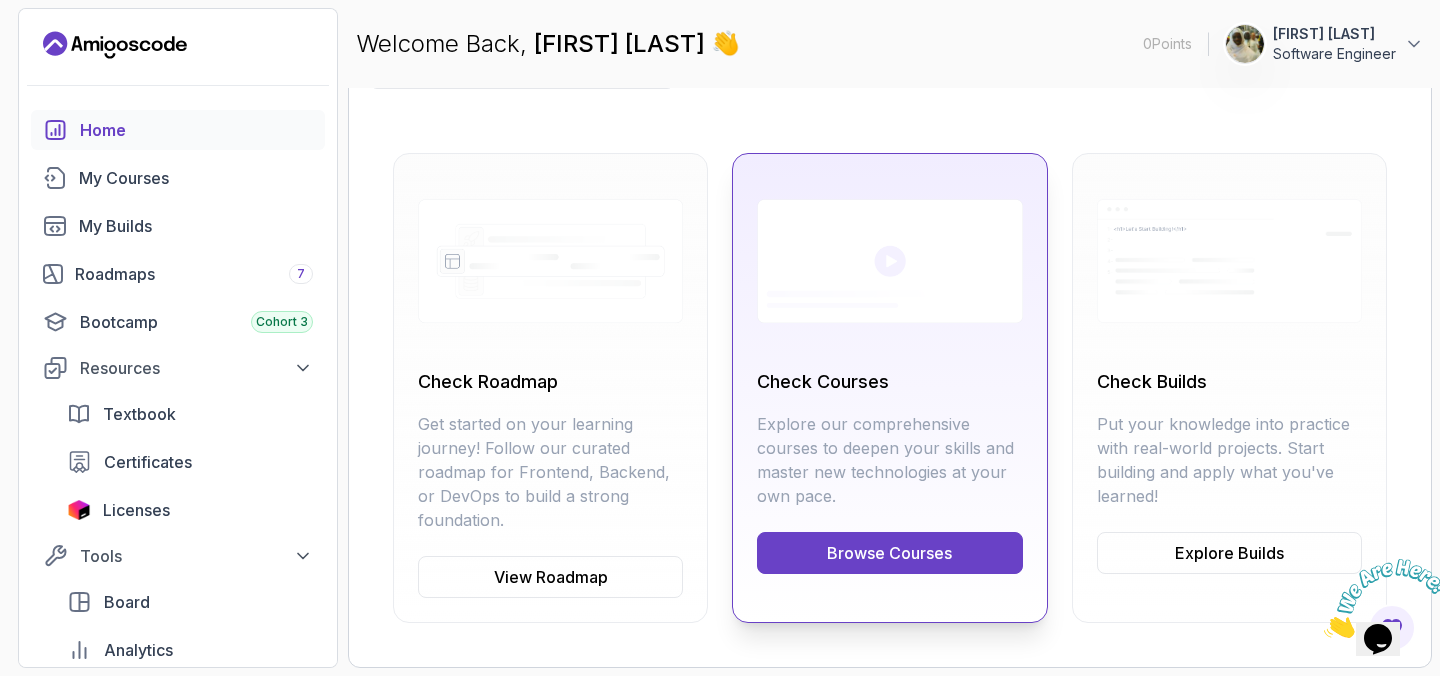 click on "Browse Courses" at bounding box center [889, 553] 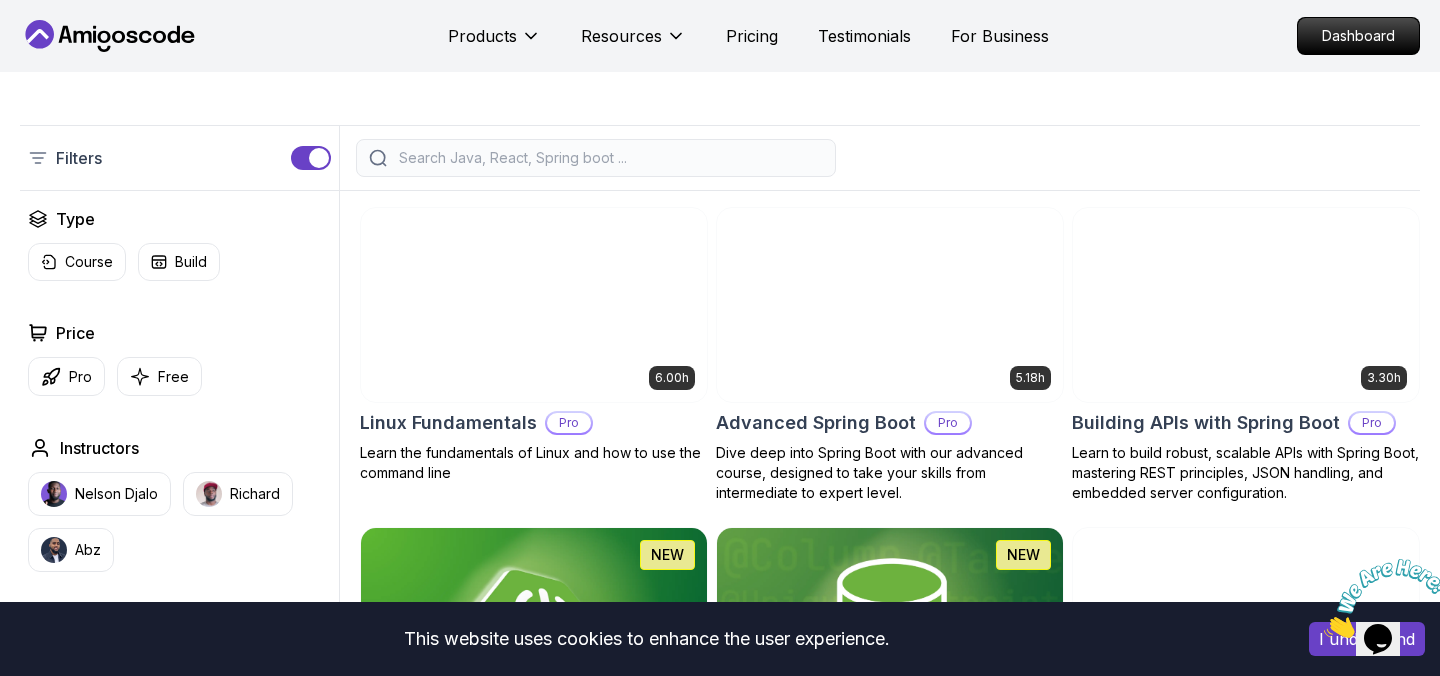 scroll, scrollTop: 381, scrollLeft: 0, axis: vertical 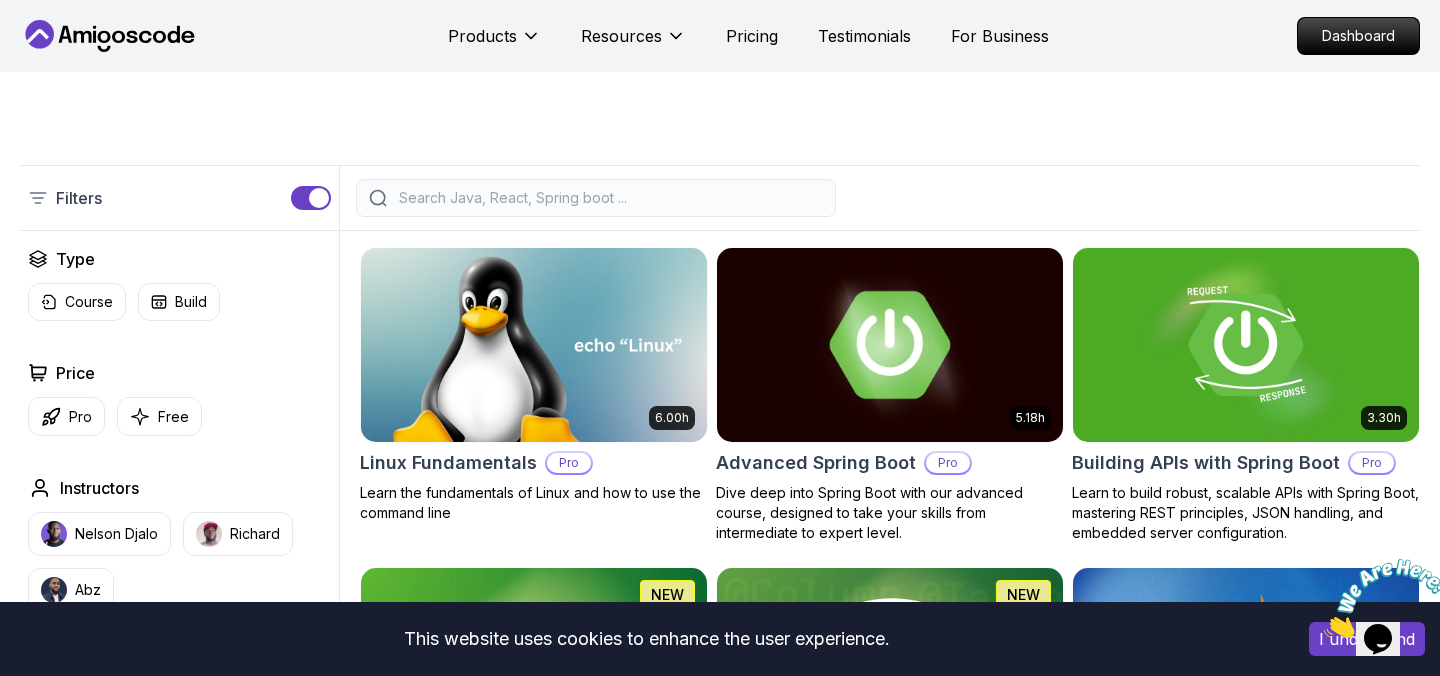 click at bounding box center (889, 344) 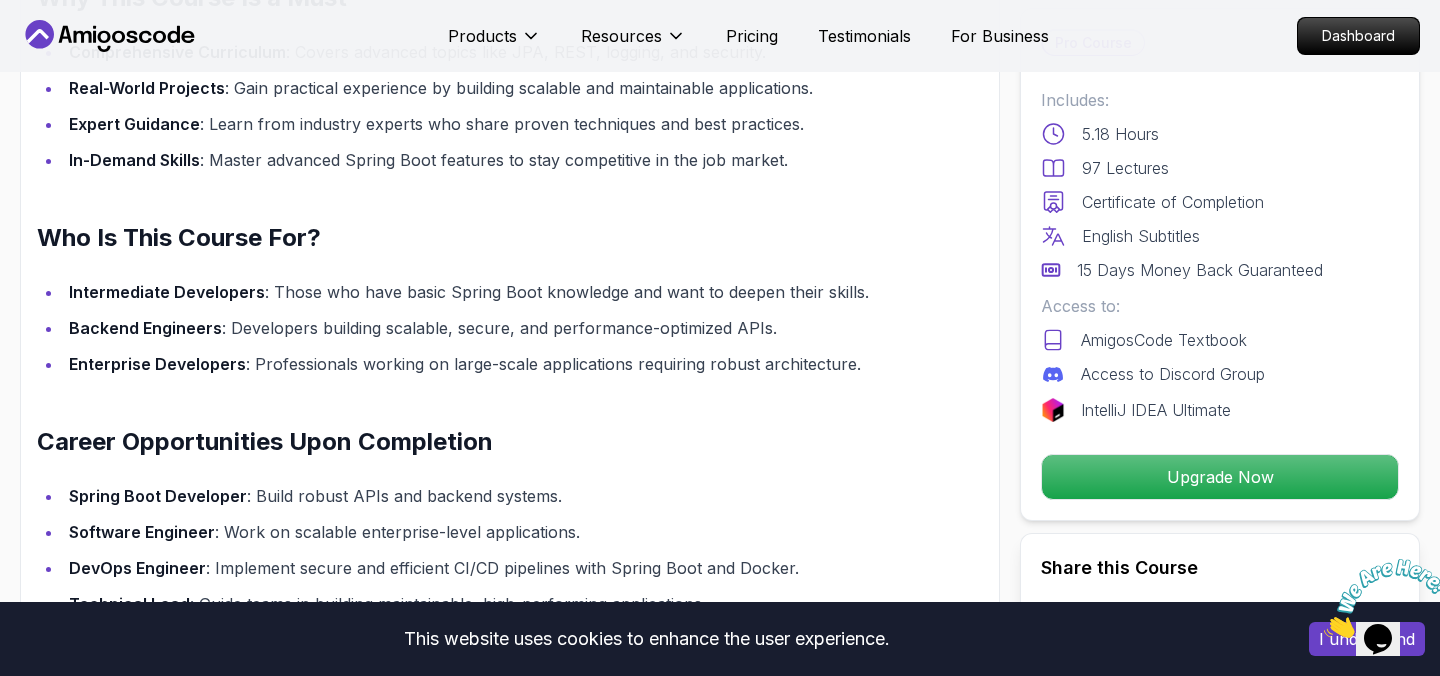 scroll, scrollTop: 1826, scrollLeft: 0, axis: vertical 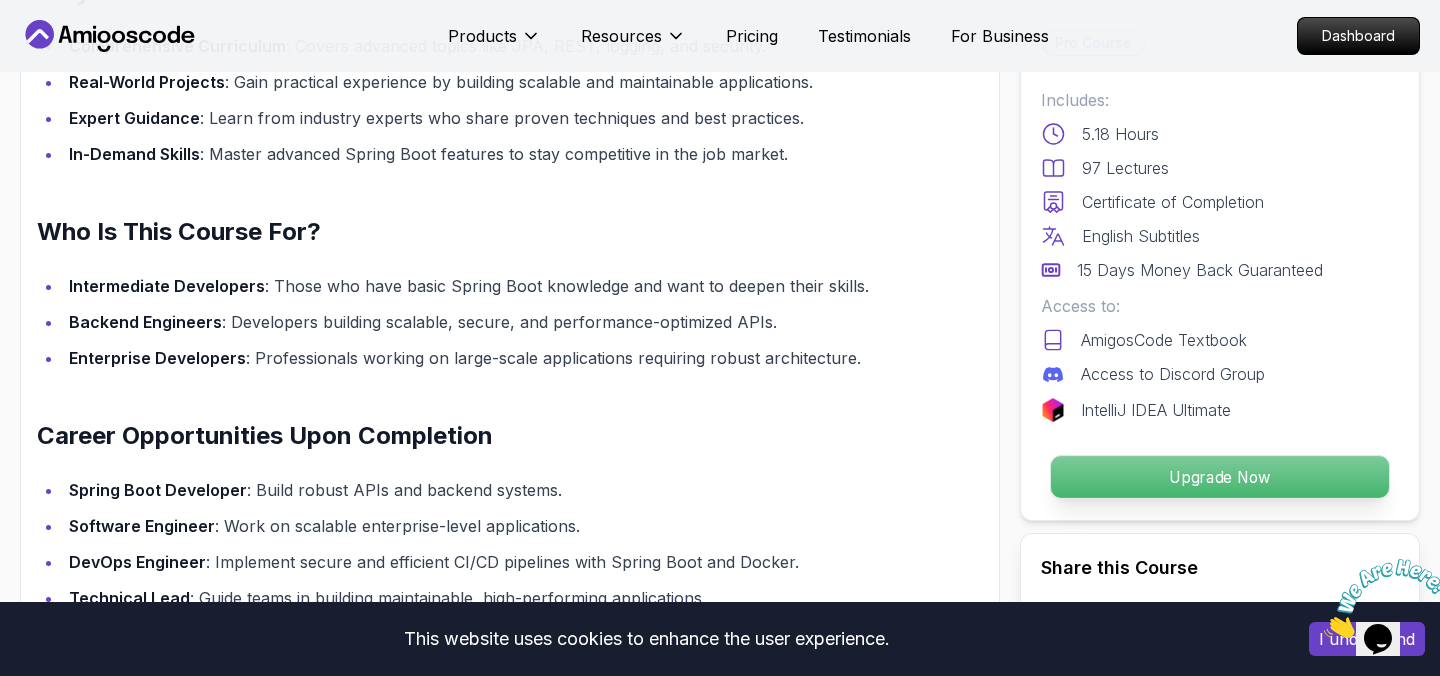 click on "Upgrade Now" at bounding box center (1220, 477) 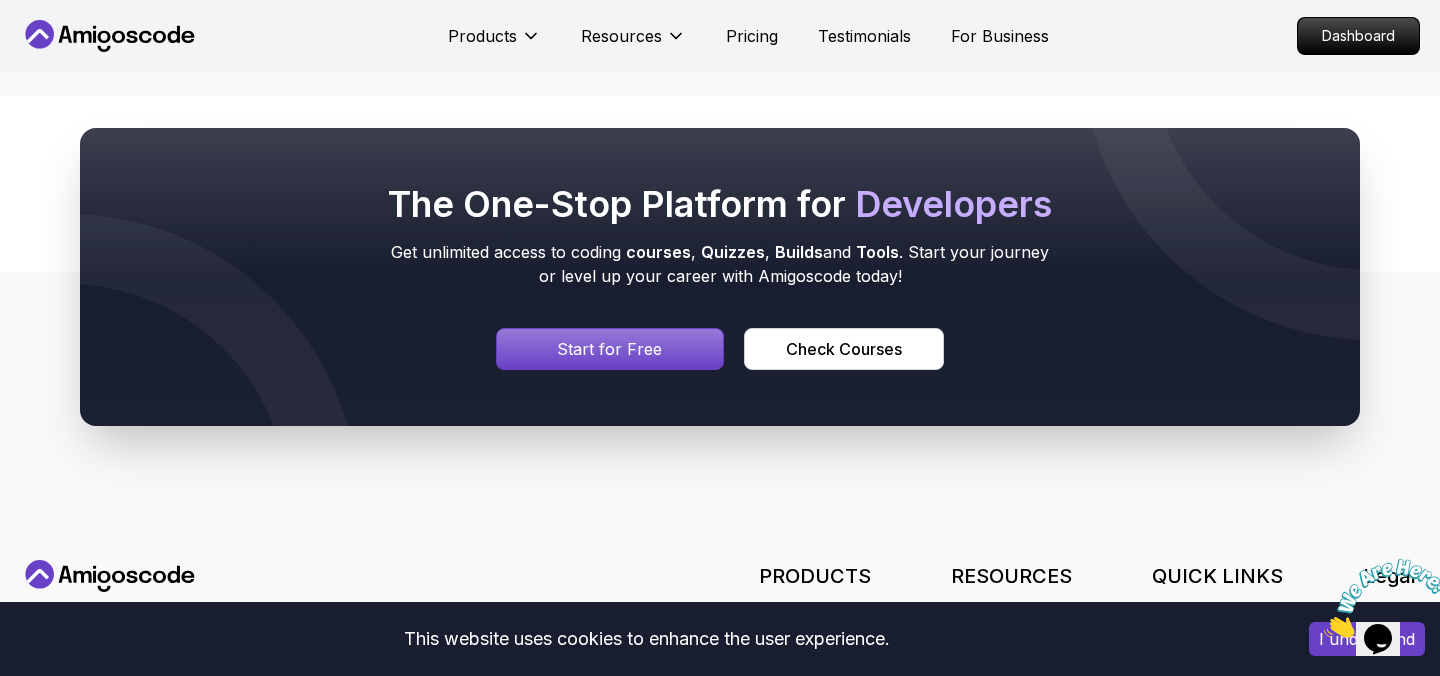 scroll, scrollTop: 7942, scrollLeft: 0, axis: vertical 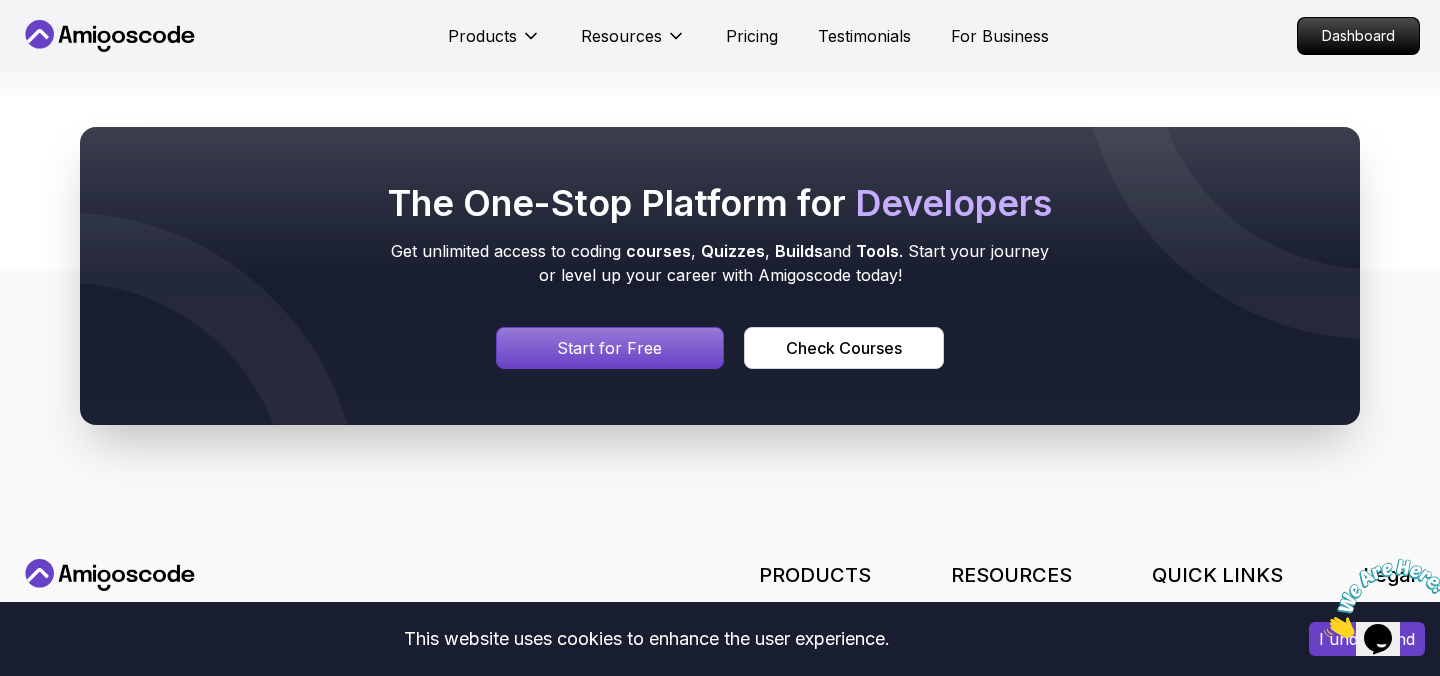 click at bounding box center (610, 348) 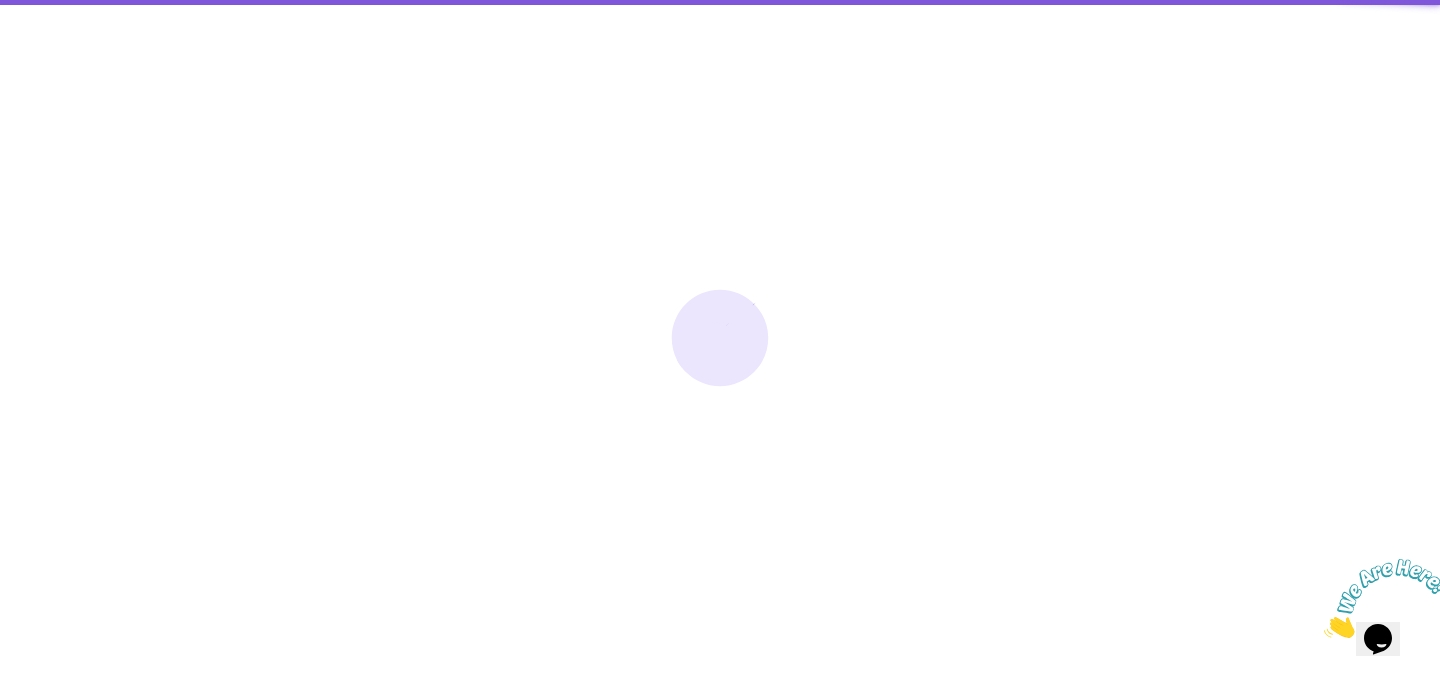 scroll, scrollTop: 0, scrollLeft: 0, axis: both 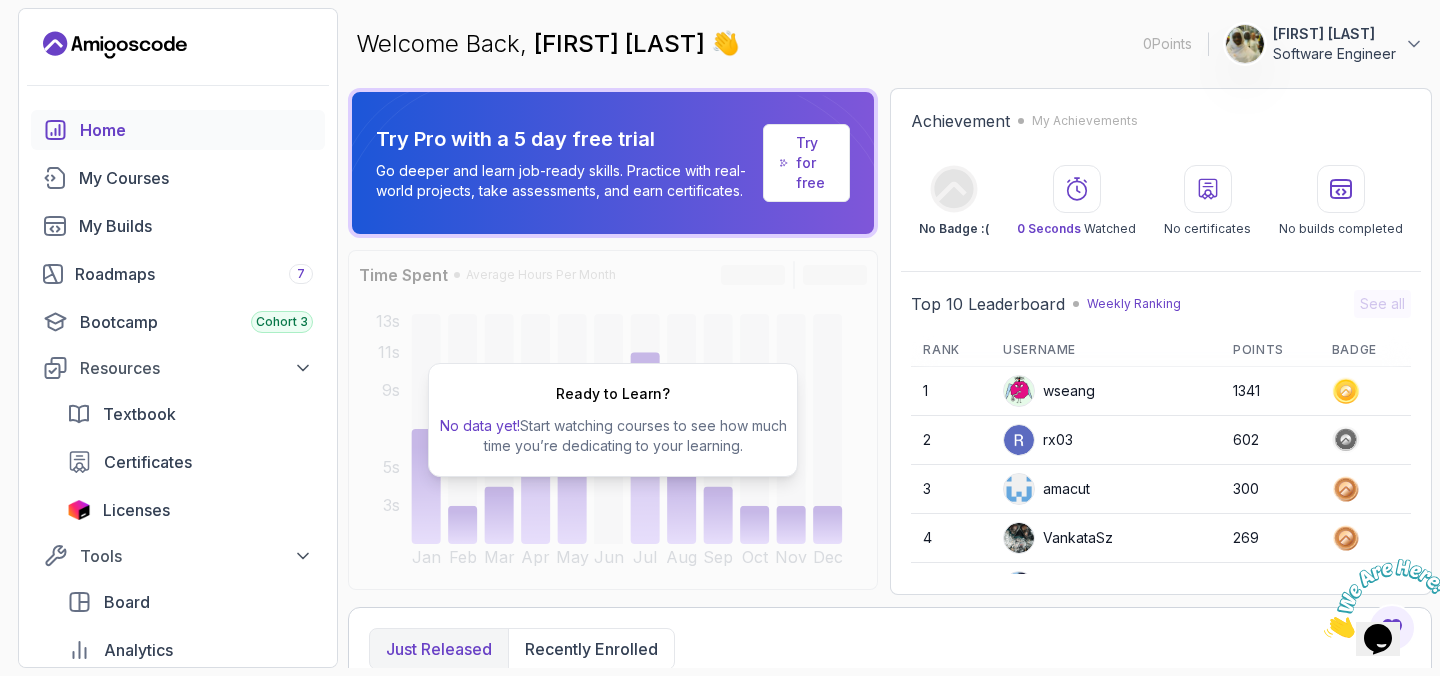 click on "Try for free" at bounding box center [814, 163] 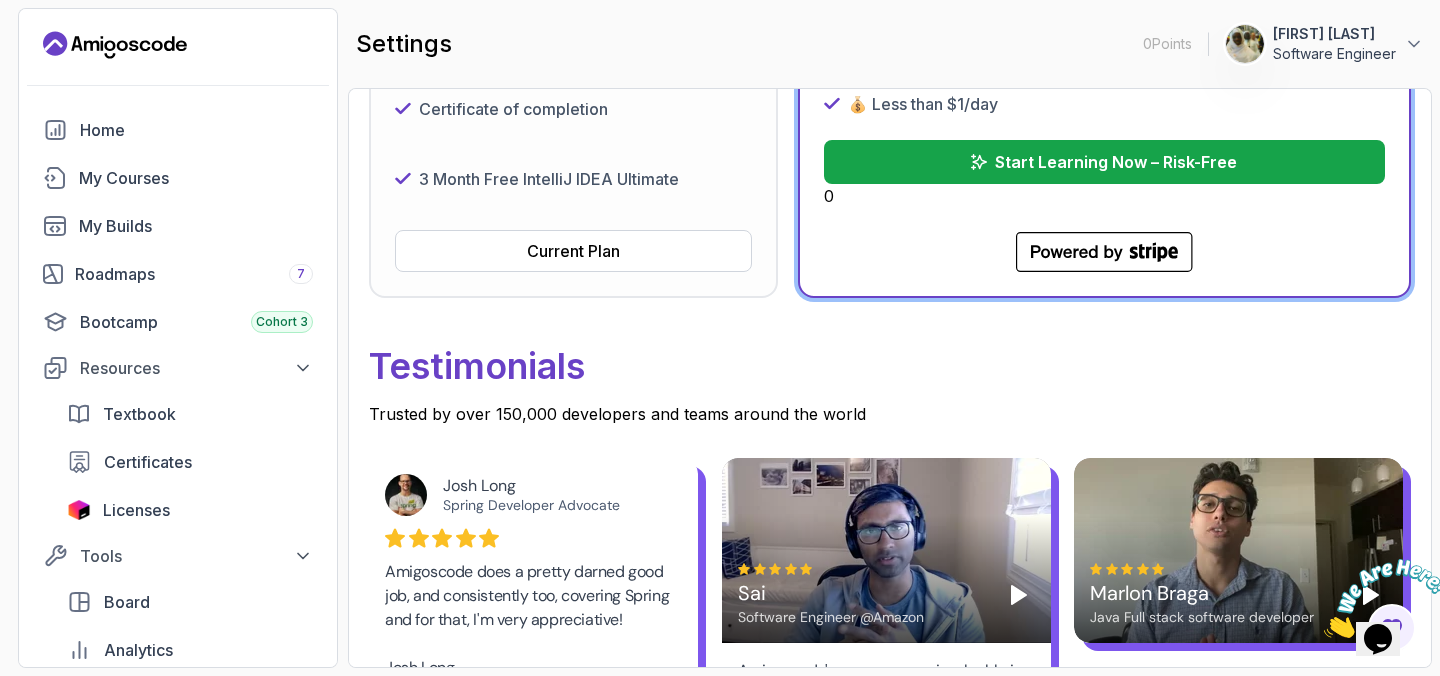scroll, scrollTop: 704, scrollLeft: 0, axis: vertical 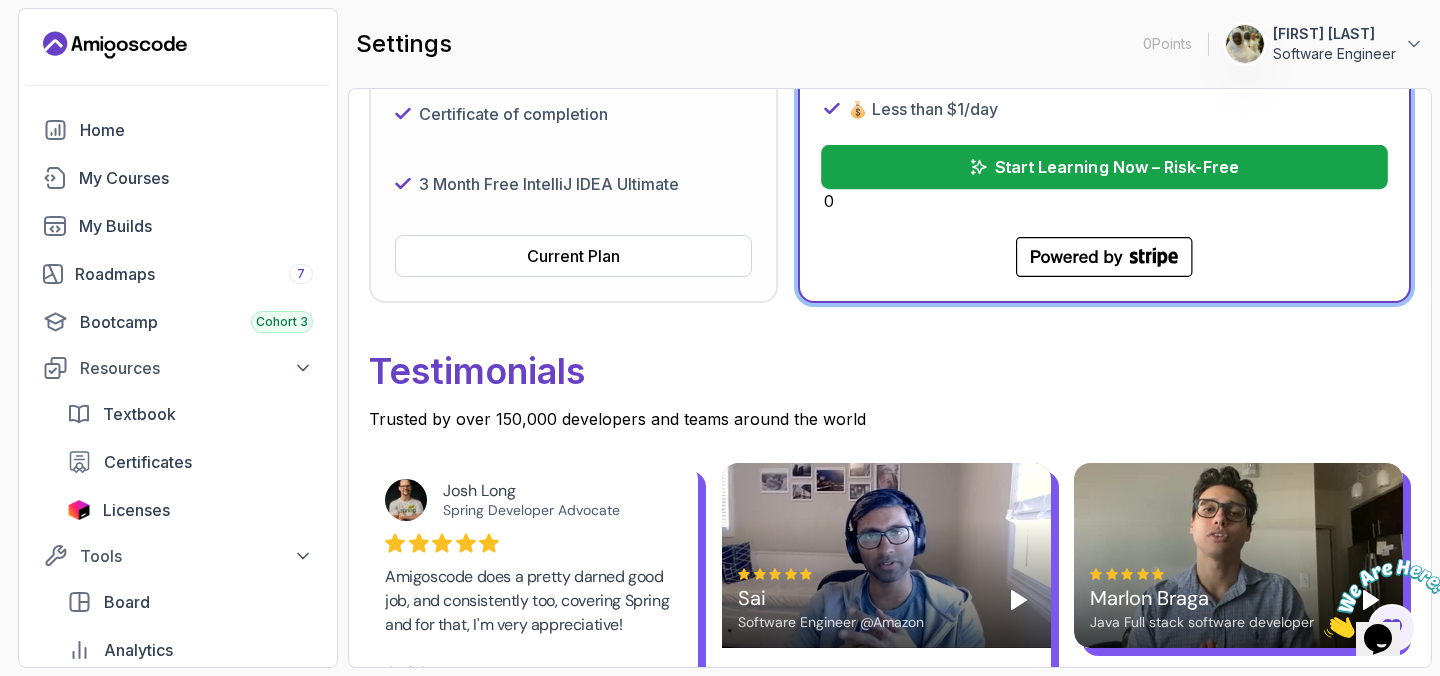 click on "Start Learning Now – Risk-Free" at bounding box center (1116, 167) 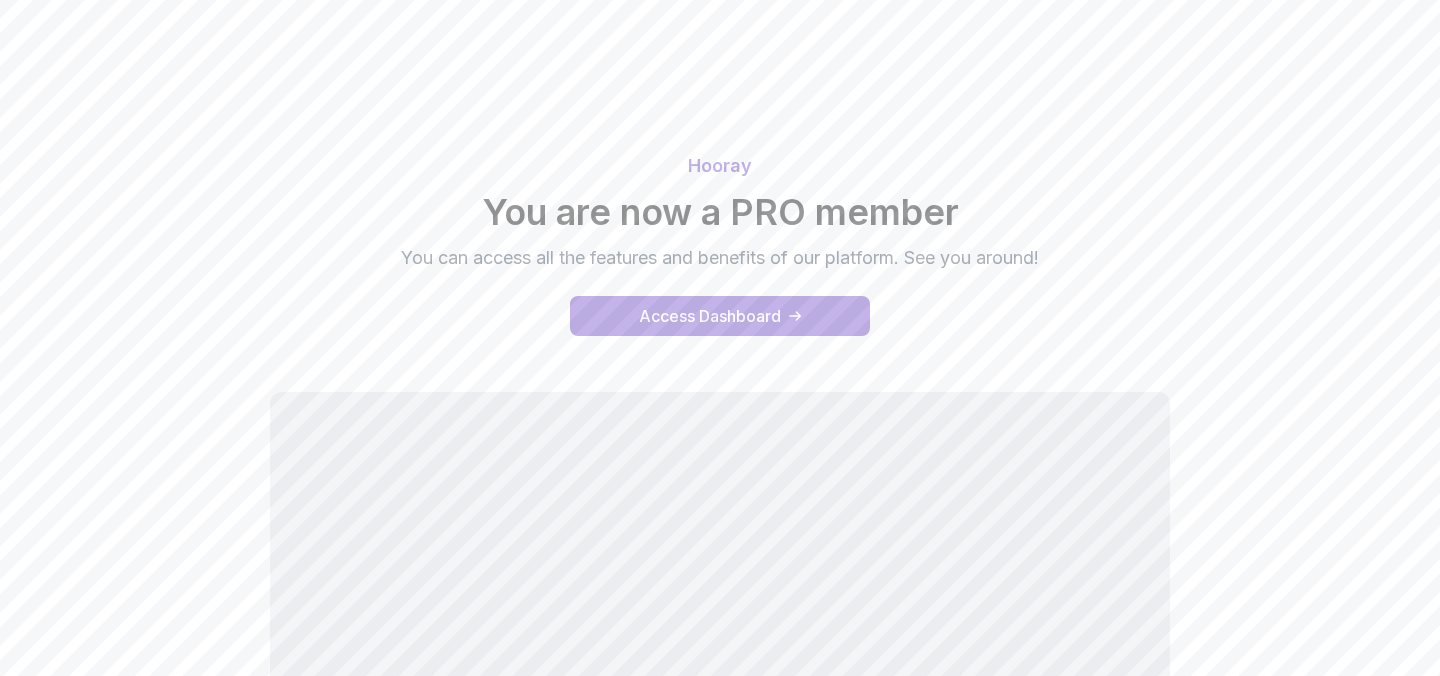 scroll, scrollTop: 0, scrollLeft: 0, axis: both 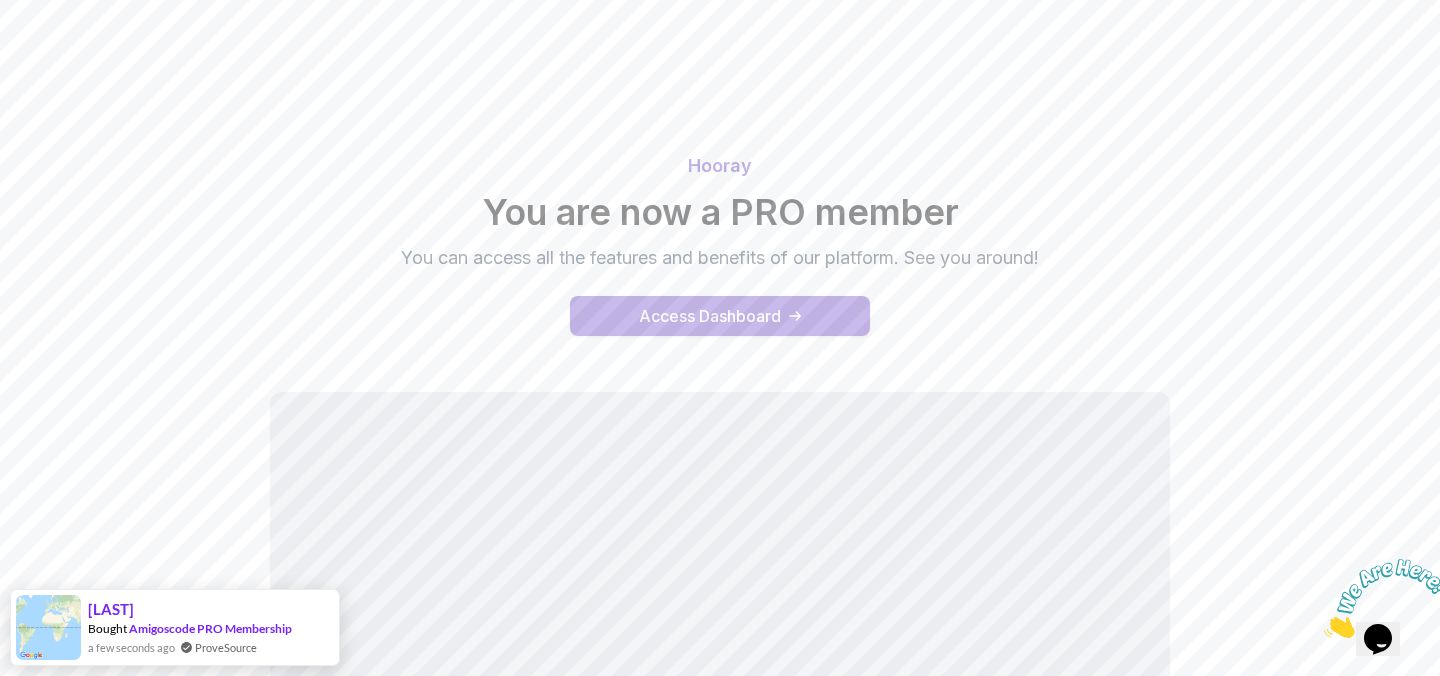 click on "Access Dashboard" at bounding box center (710, 316) 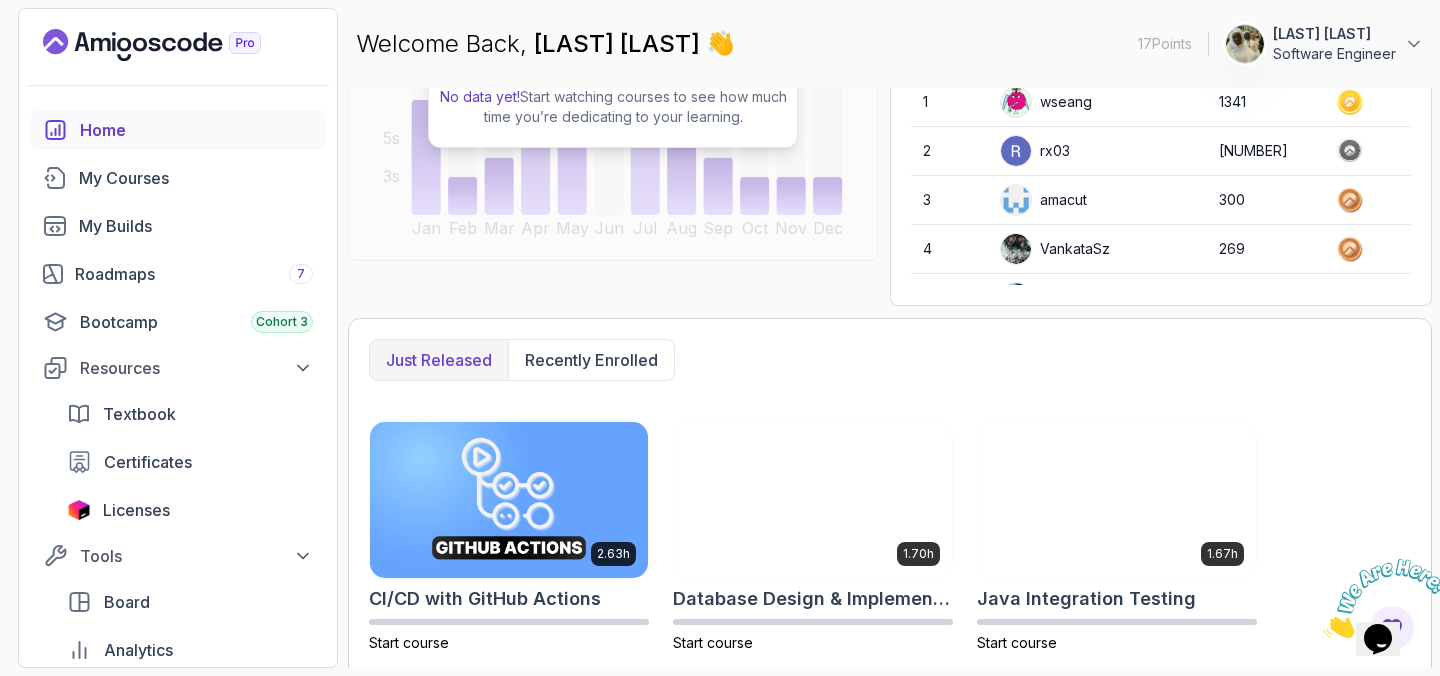 scroll, scrollTop: 0, scrollLeft: 0, axis: both 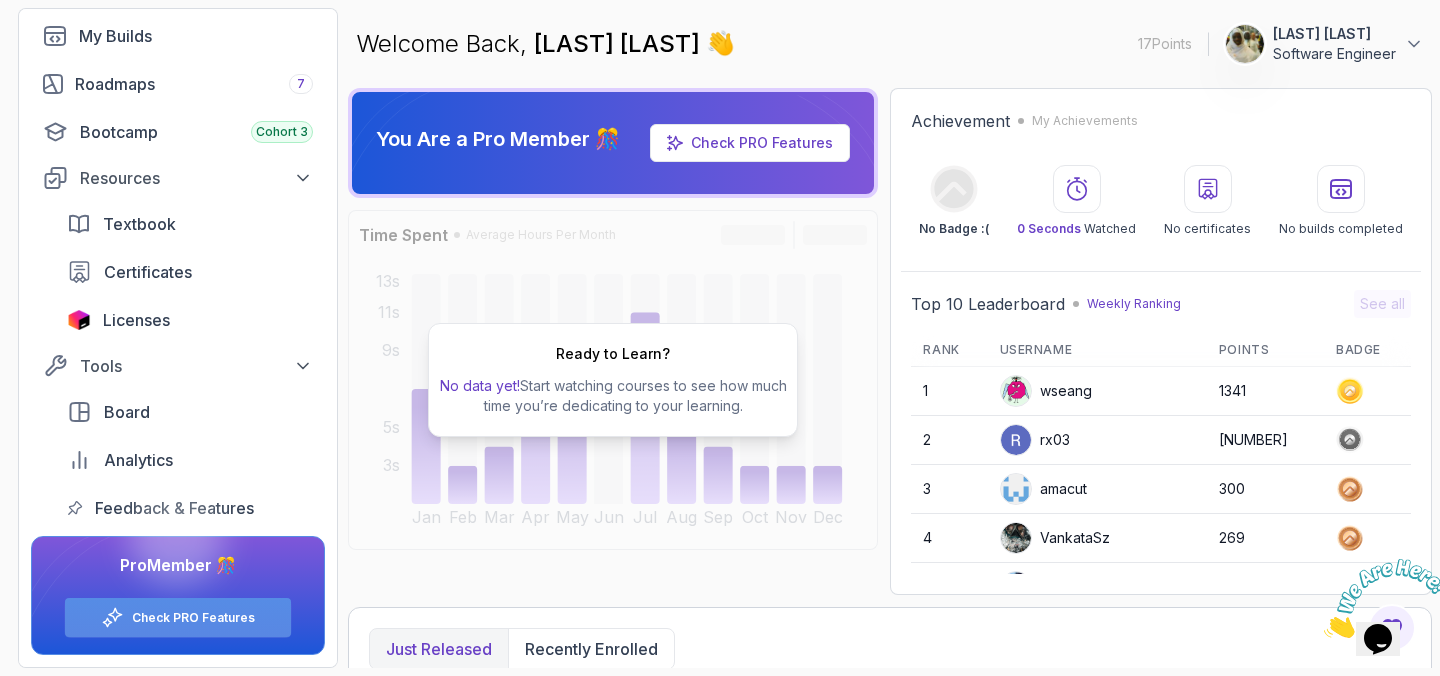click on "Check PRO Features" at bounding box center (193, 618) 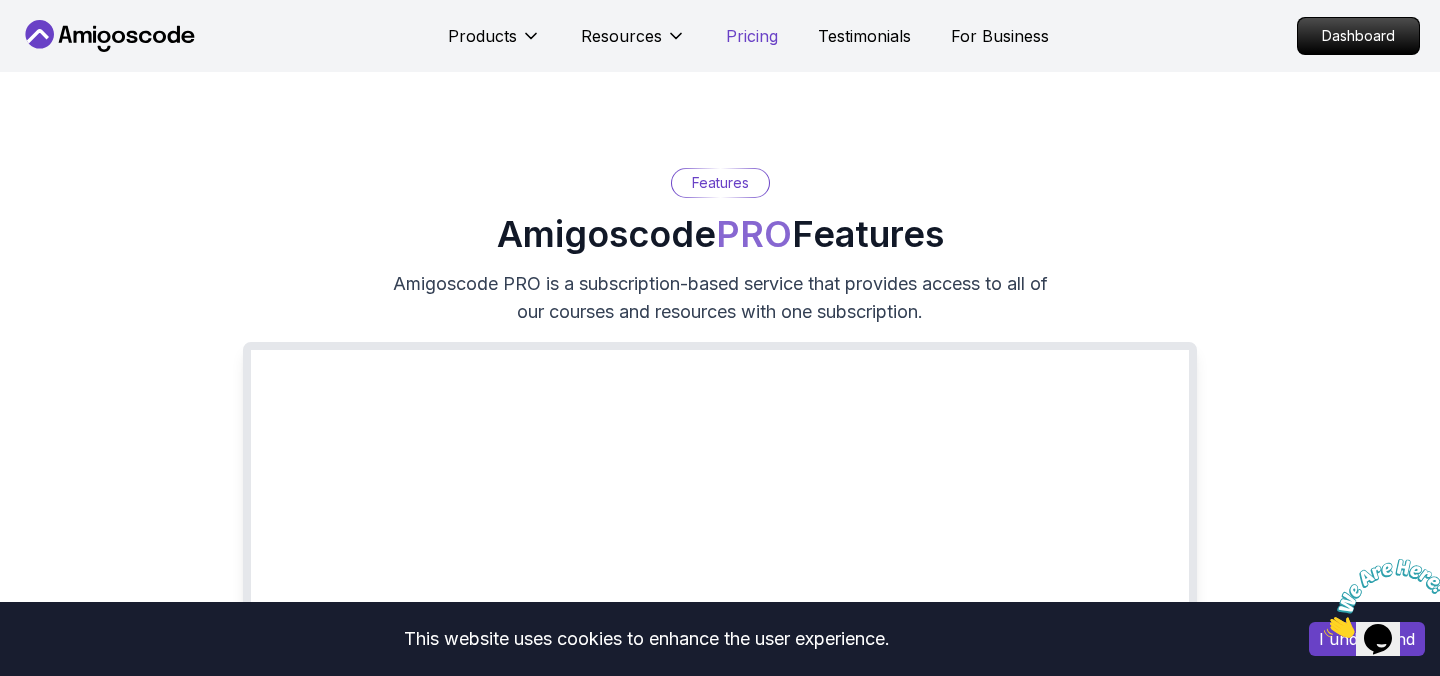 click on "Pricing" at bounding box center [752, 36] 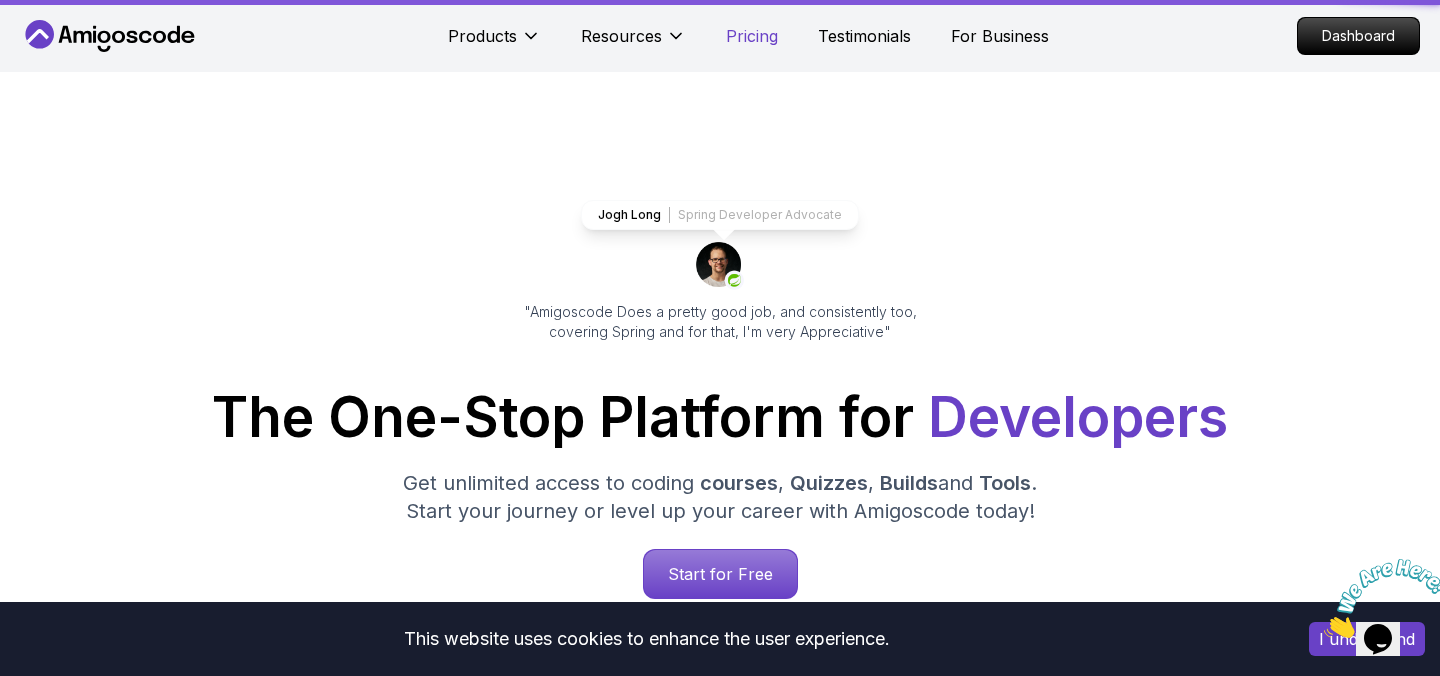 scroll, scrollTop: 4318, scrollLeft: 0, axis: vertical 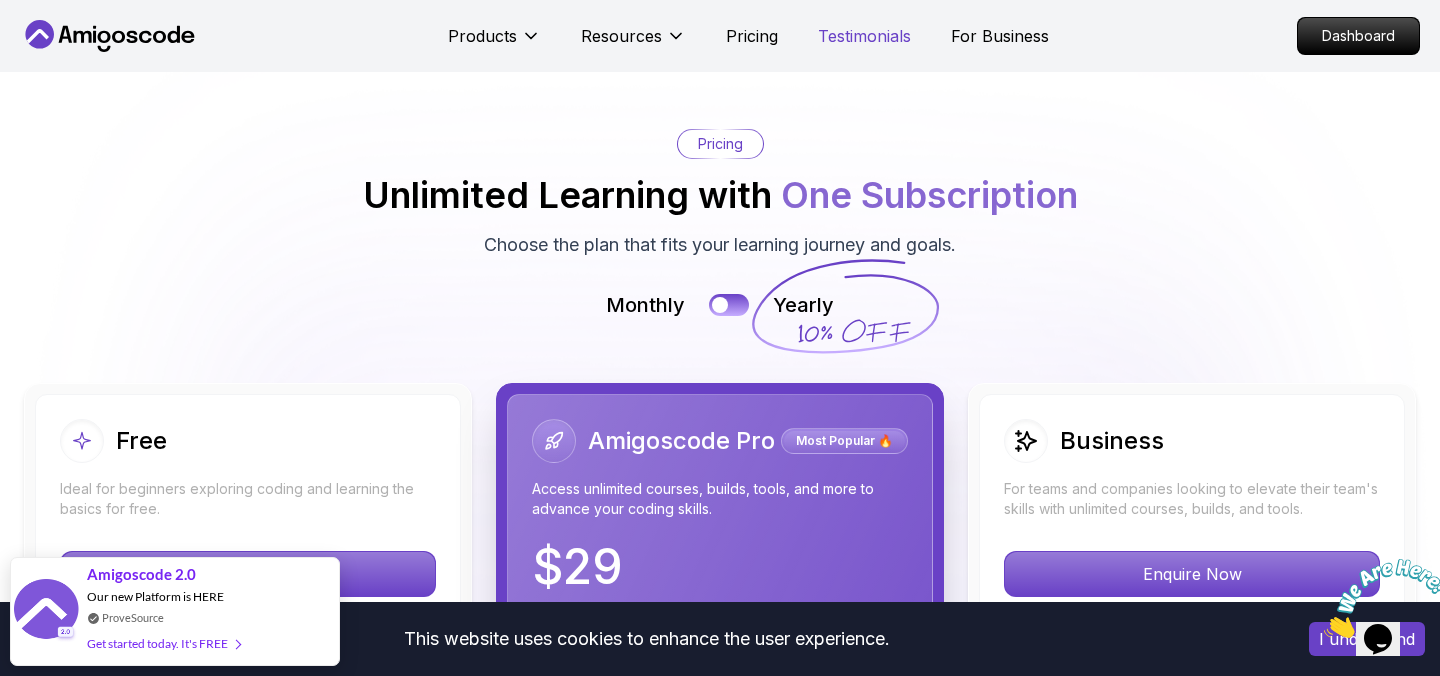 click on "Testimonials" at bounding box center [864, 36] 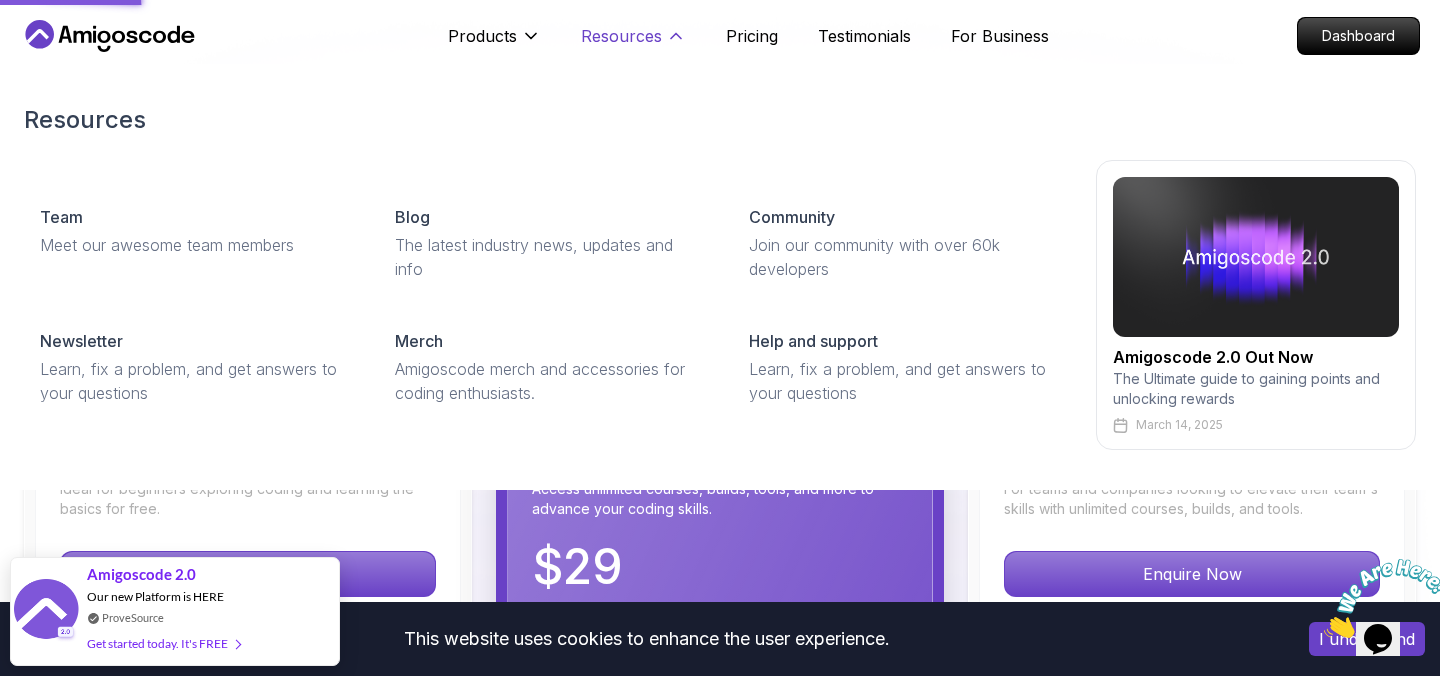 click on "Resources" at bounding box center [621, 36] 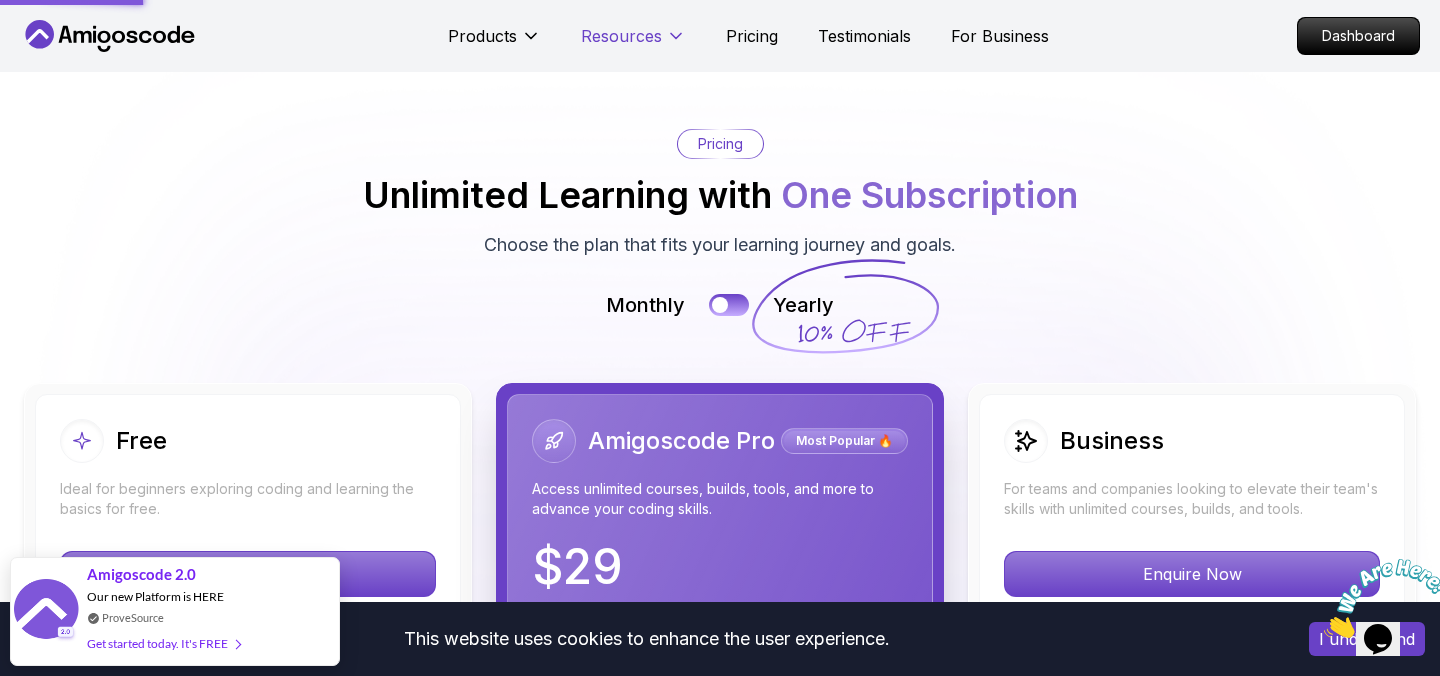 click on "Resources" at bounding box center (621, 36) 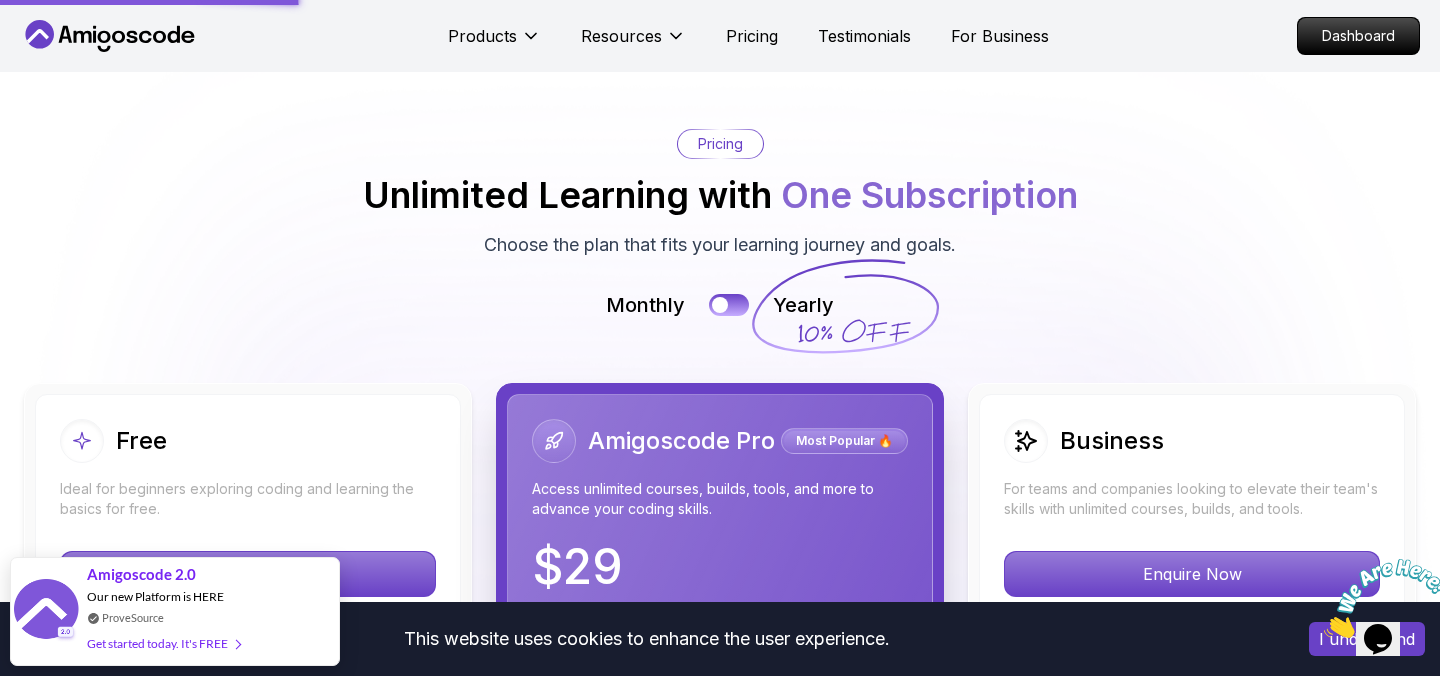 click 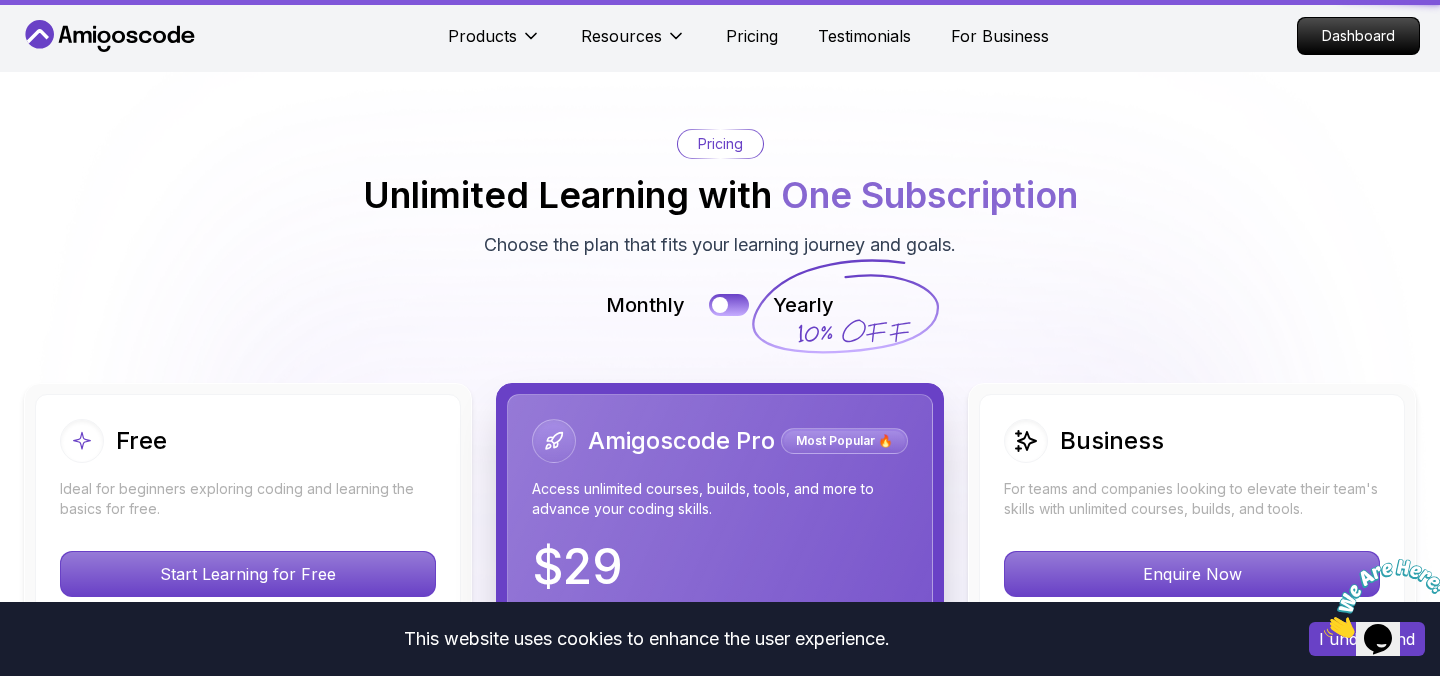 scroll, scrollTop: 0, scrollLeft: 0, axis: both 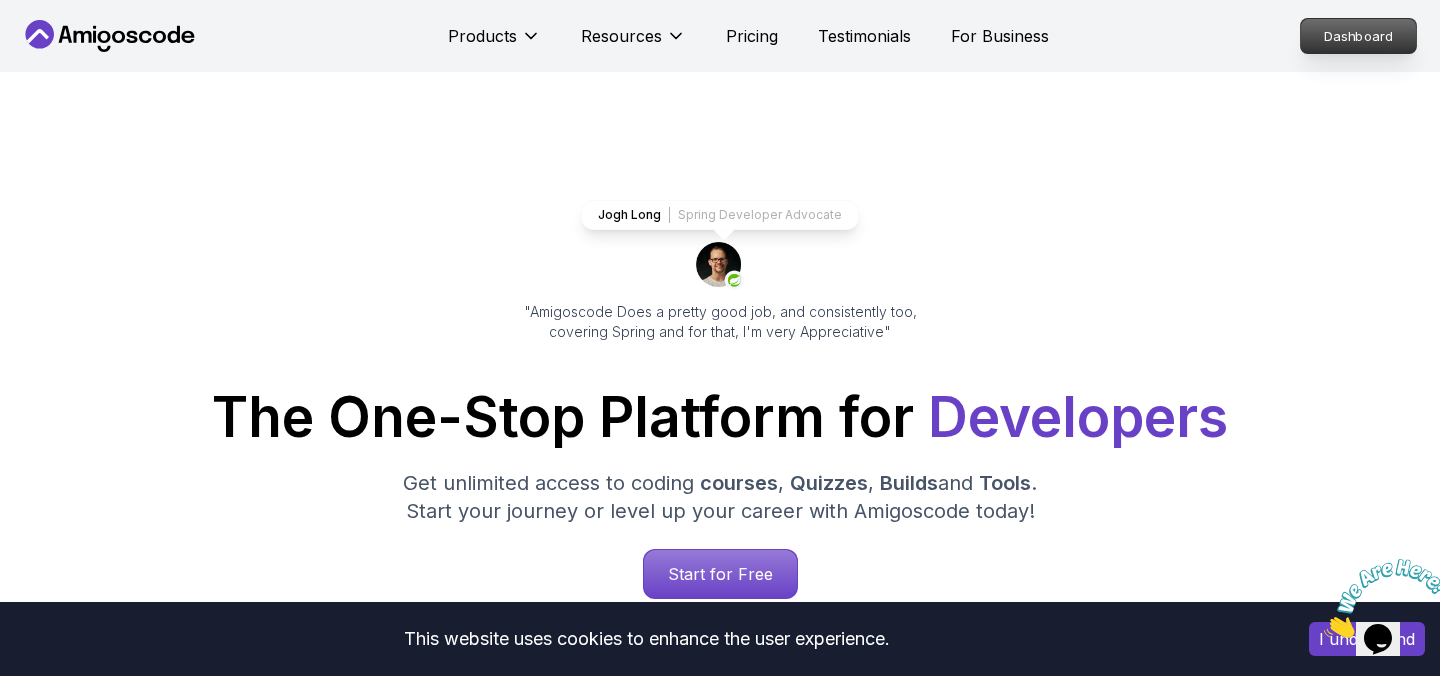 click on "Dashboard" at bounding box center (1358, 36) 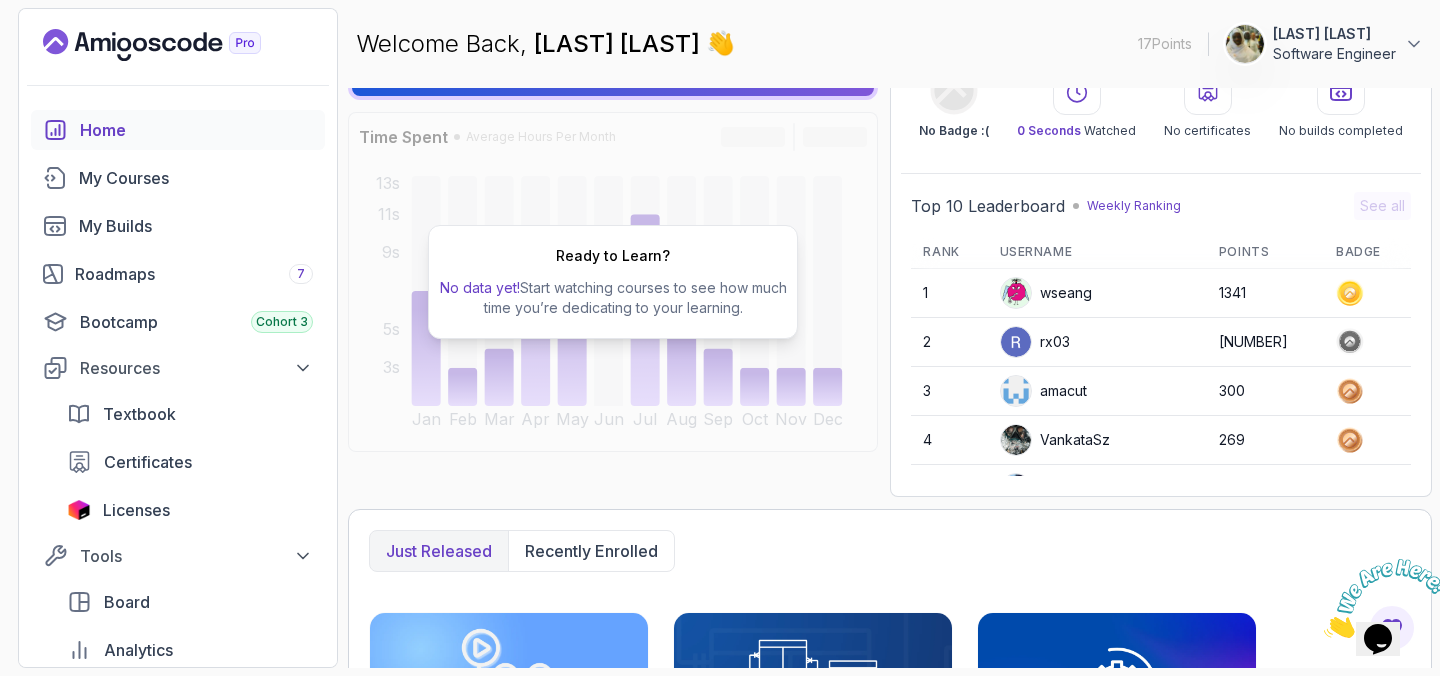 scroll, scrollTop: 138, scrollLeft: 0, axis: vertical 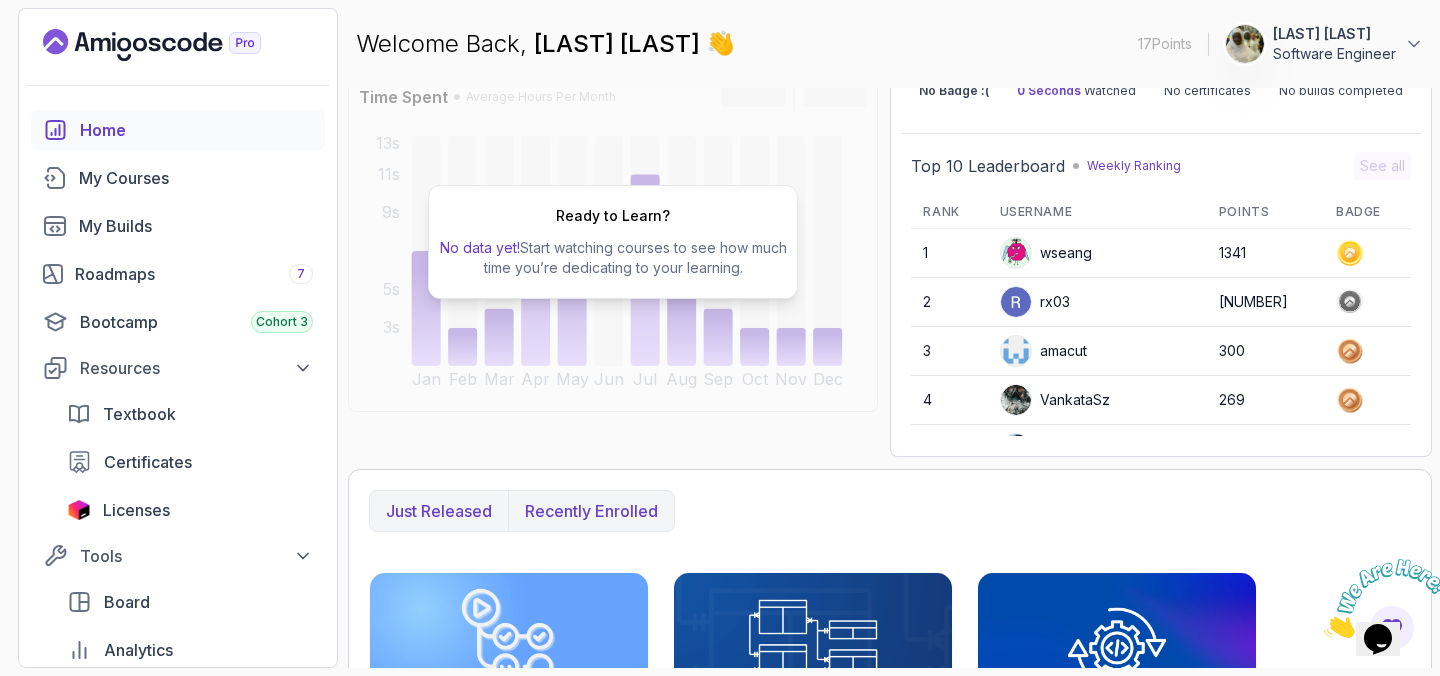 click on "Recently enrolled" at bounding box center (591, 511) 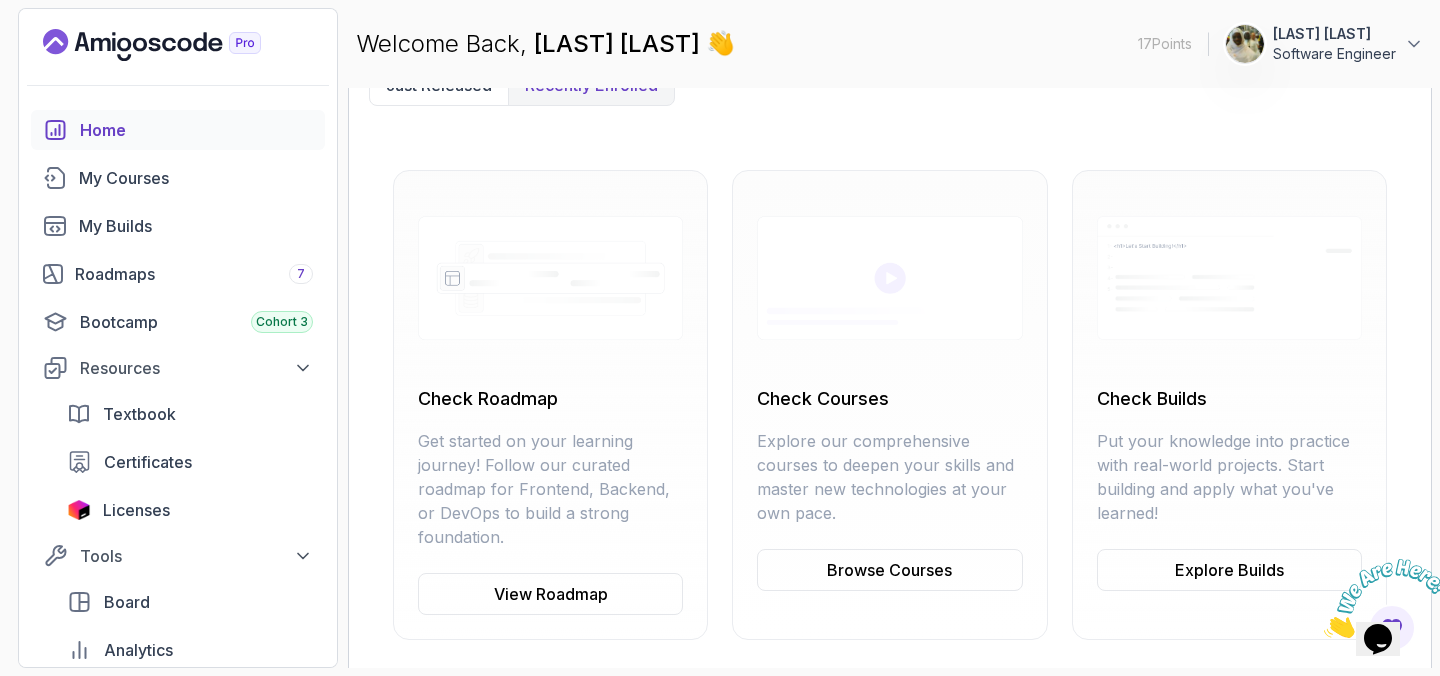 scroll, scrollTop: 581, scrollLeft: 0, axis: vertical 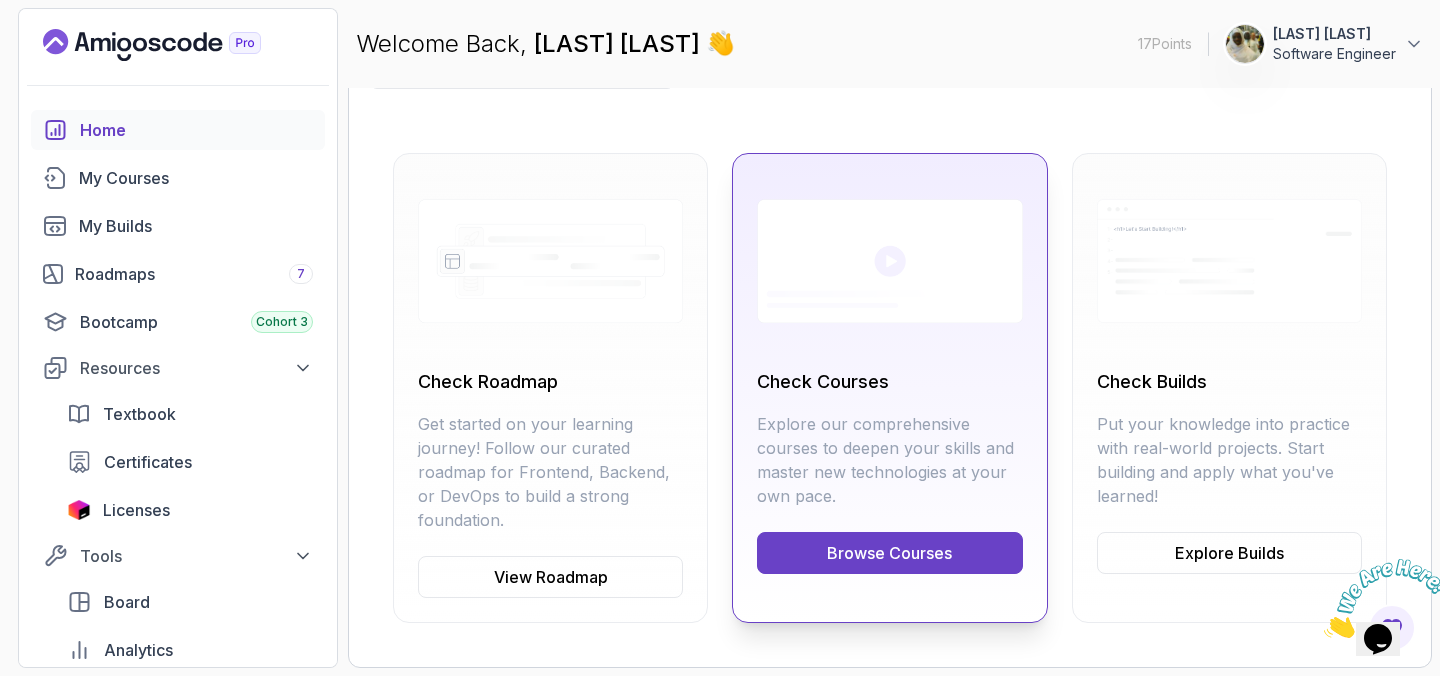 click on "Browse Courses" at bounding box center (889, 553) 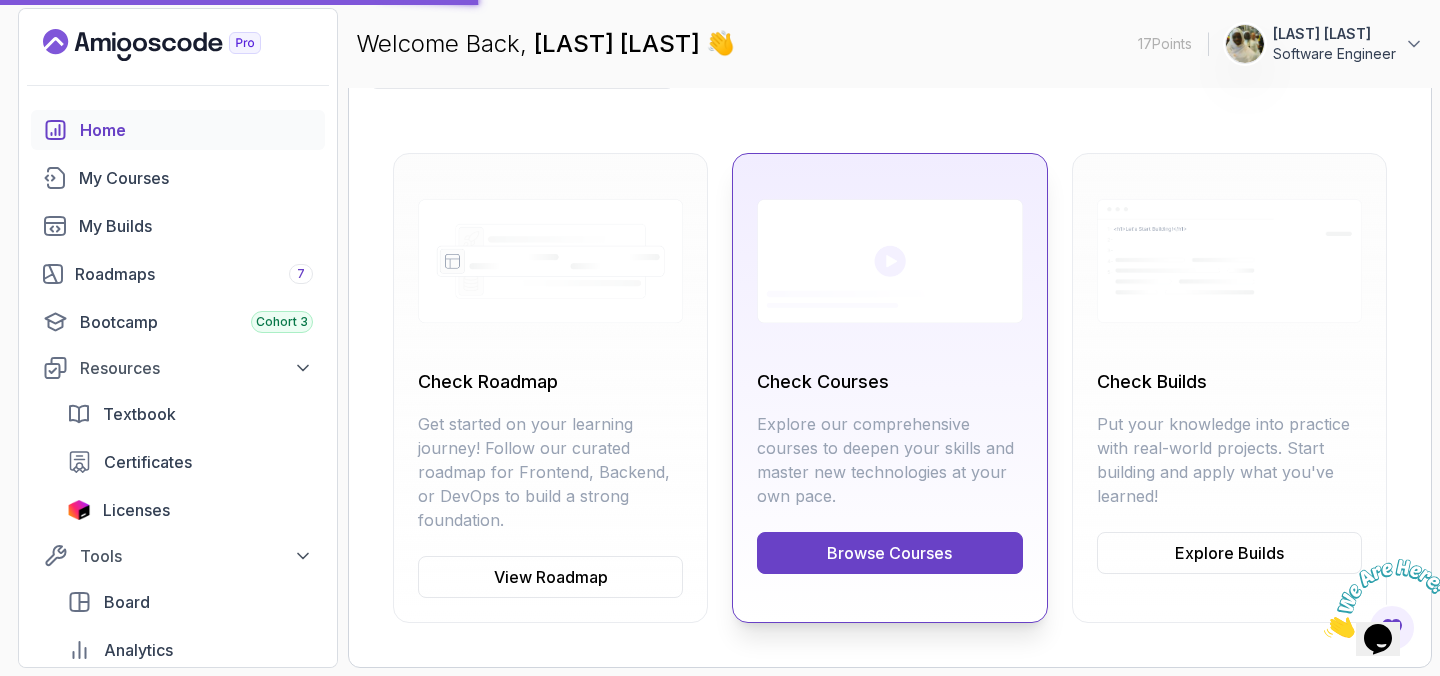 click on "Browse Courses" at bounding box center (889, 553) 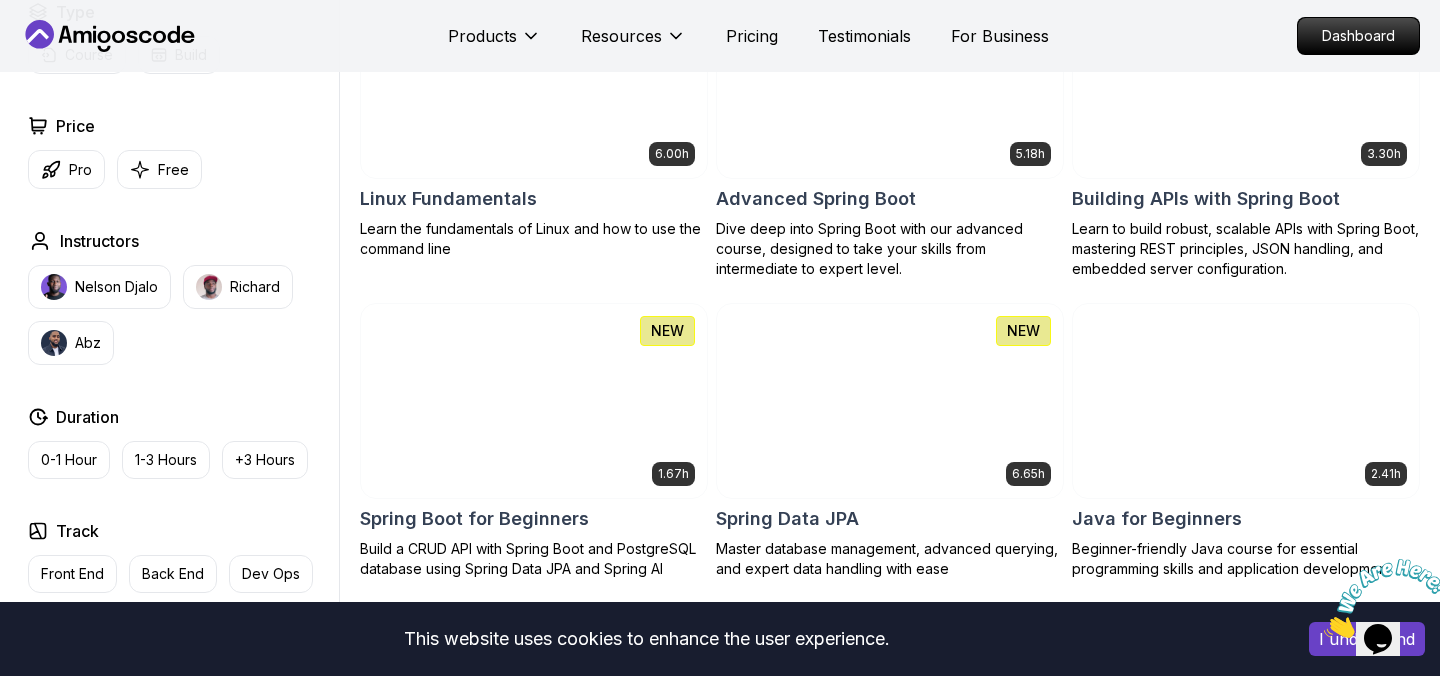 scroll, scrollTop: 643, scrollLeft: 0, axis: vertical 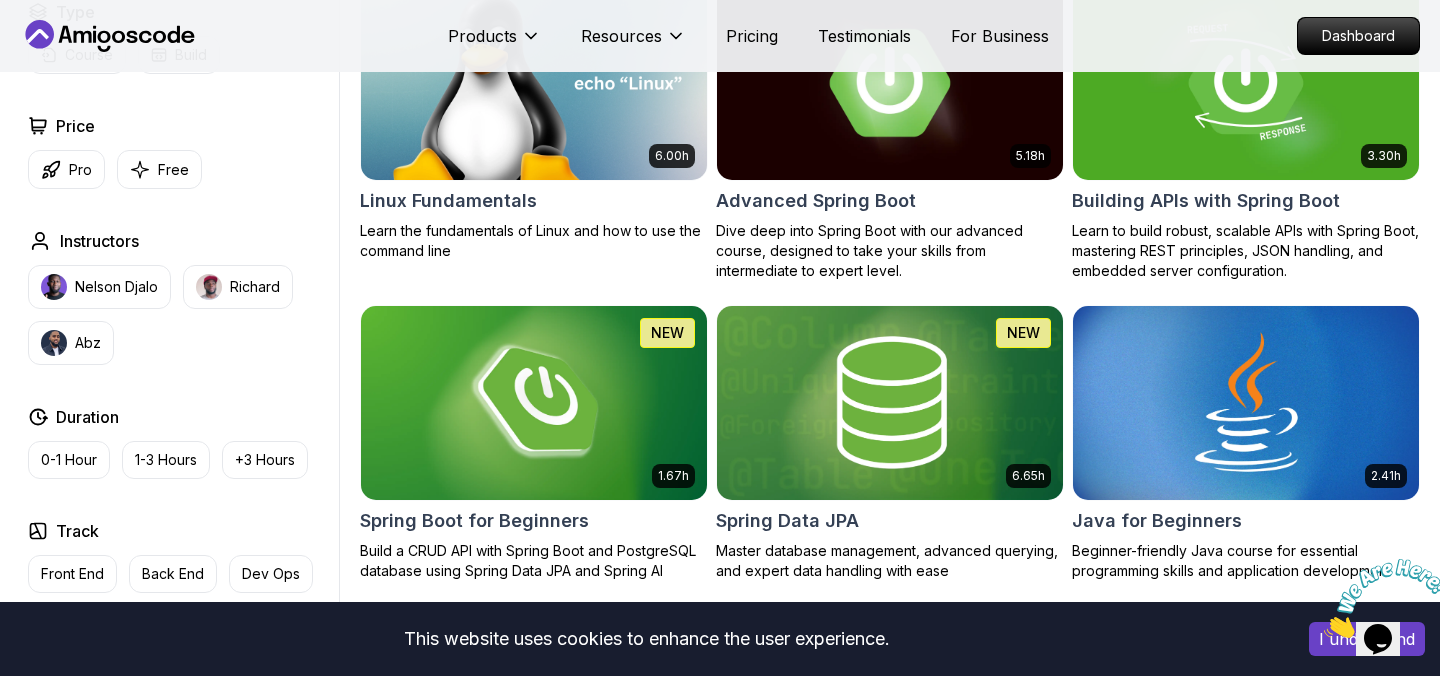 click at bounding box center (889, 82) 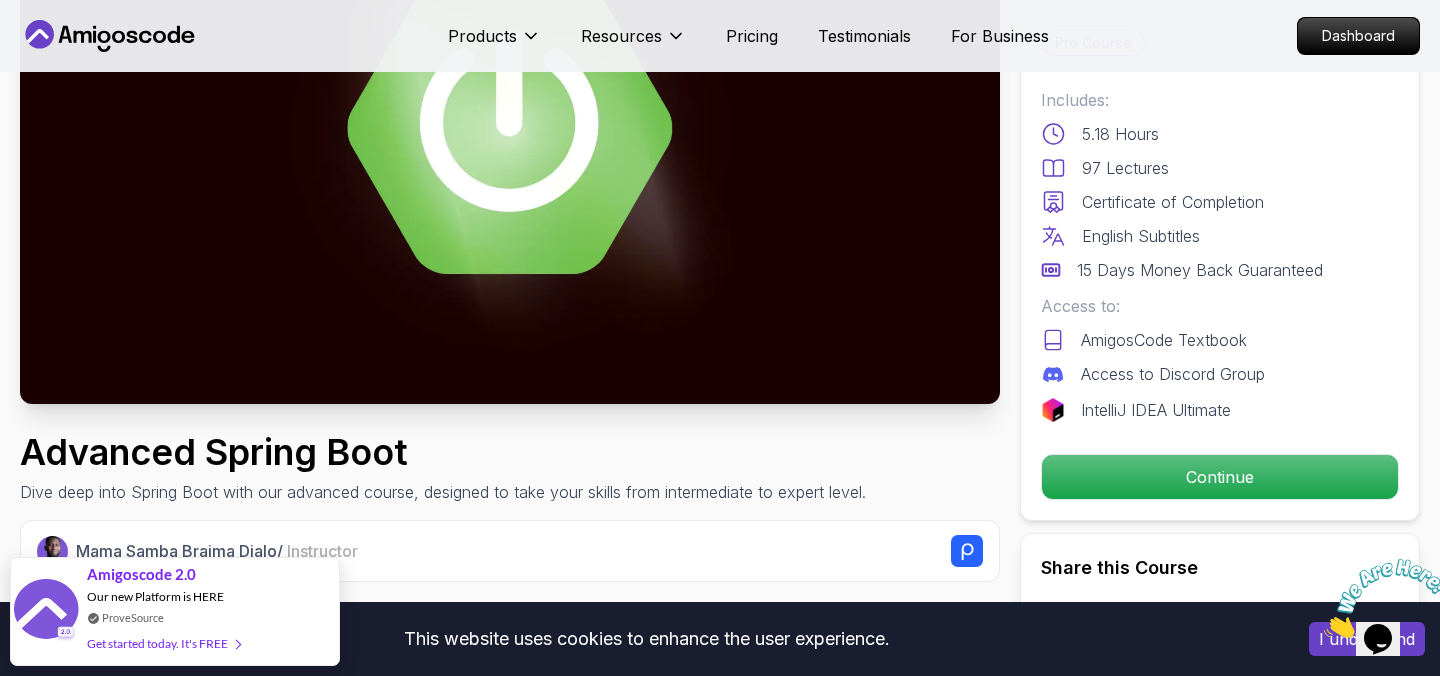 scroll, scrollTop: 386, scrollLeft: 0, axis: vertical 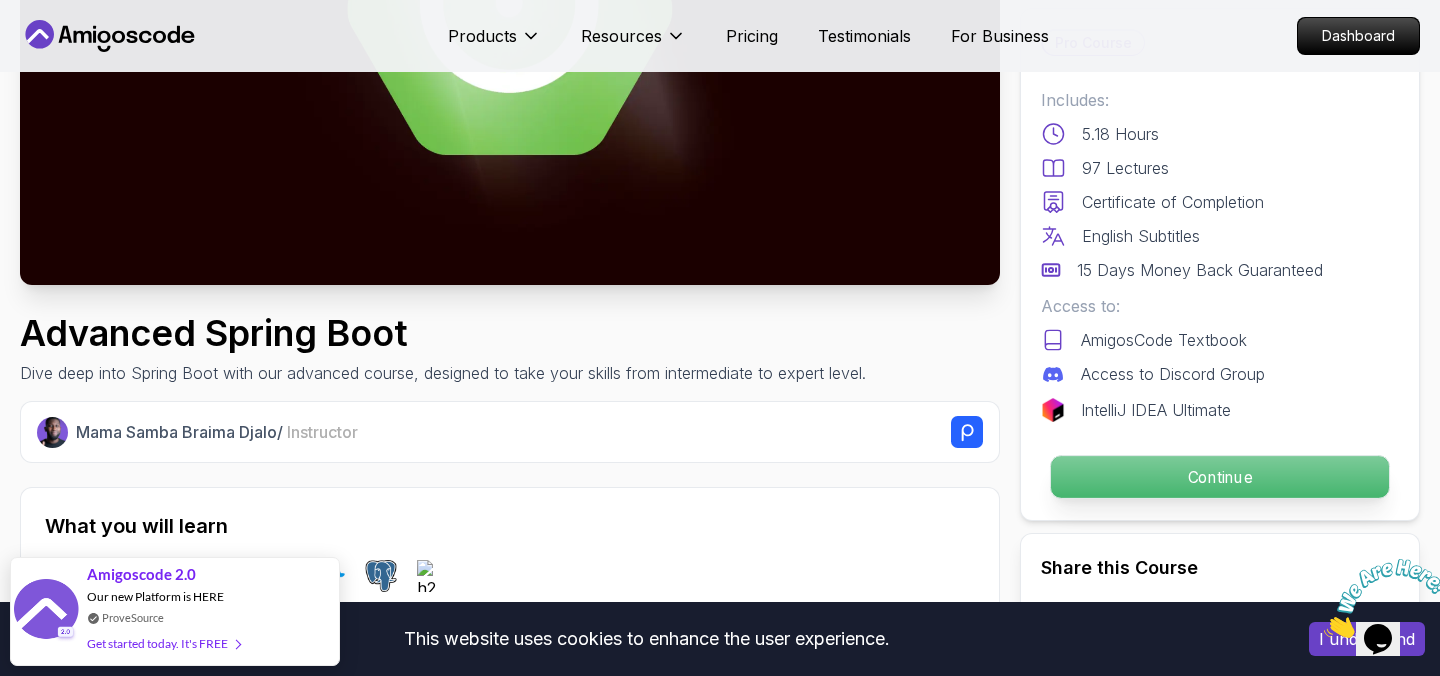 click on "Continue" at bounding box center [1220, 477] 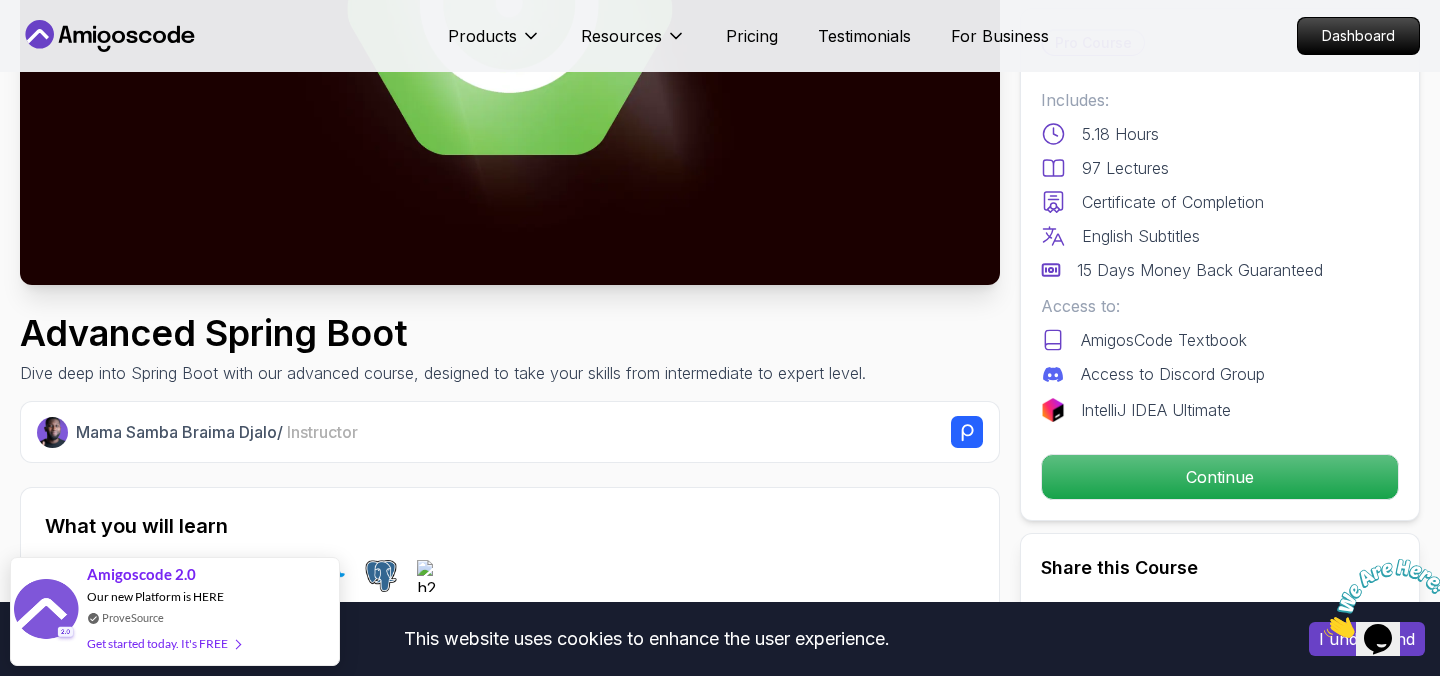 scroll, scrollTop: 0, scrollLeft: 0, axis: both 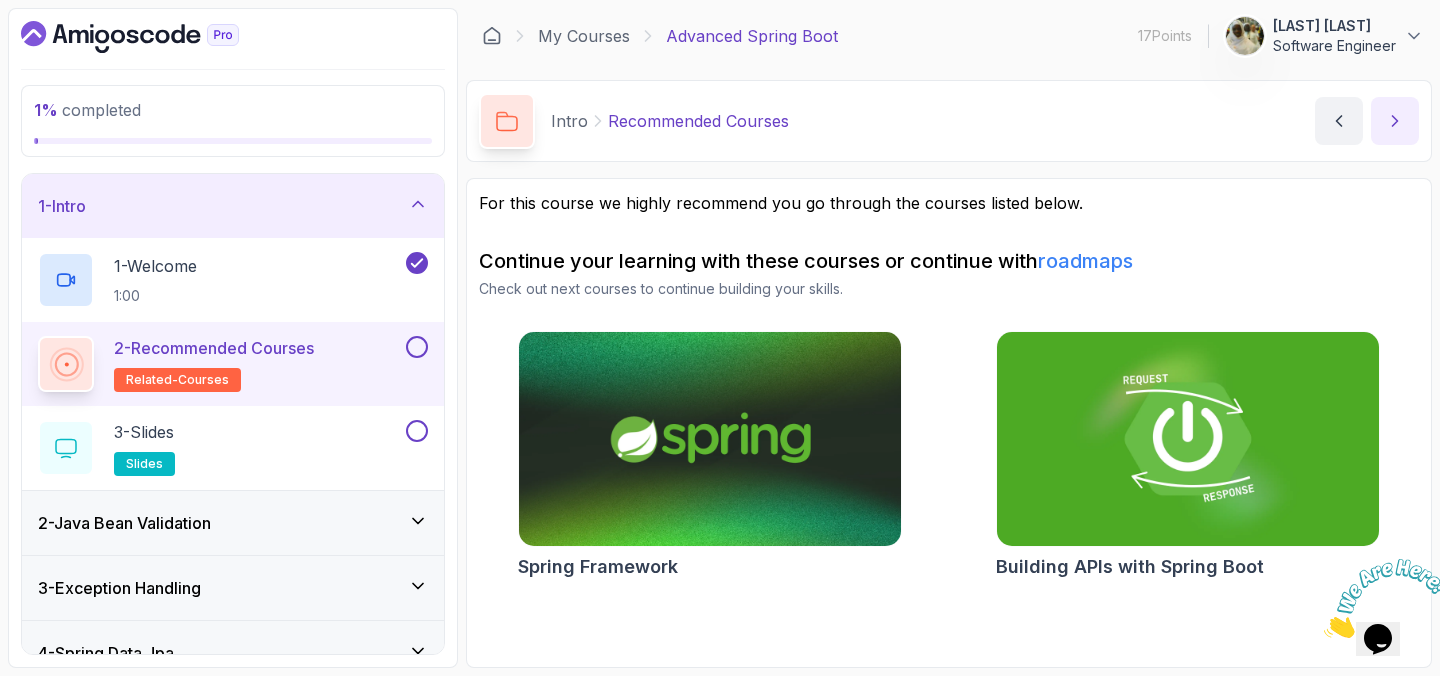 click 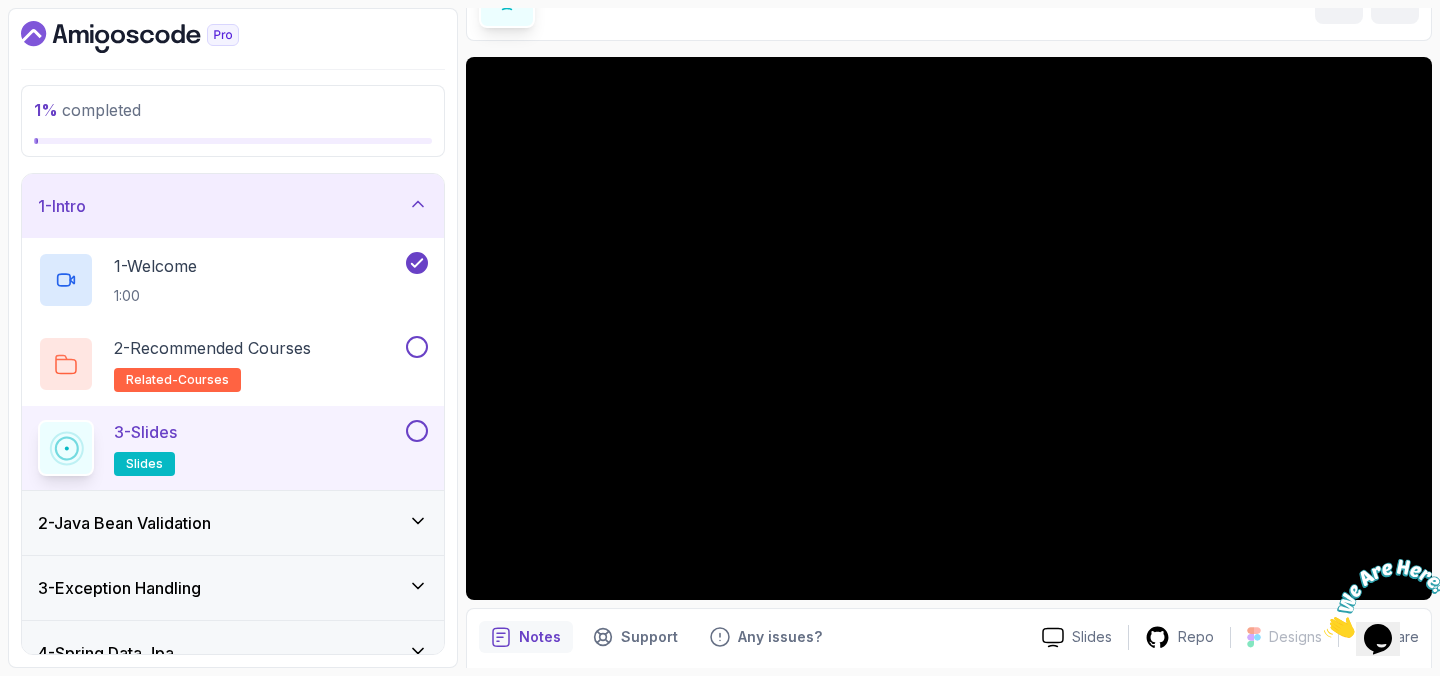 scroll, scrollTop: 127, scrollLeft: 0, axis: vertical 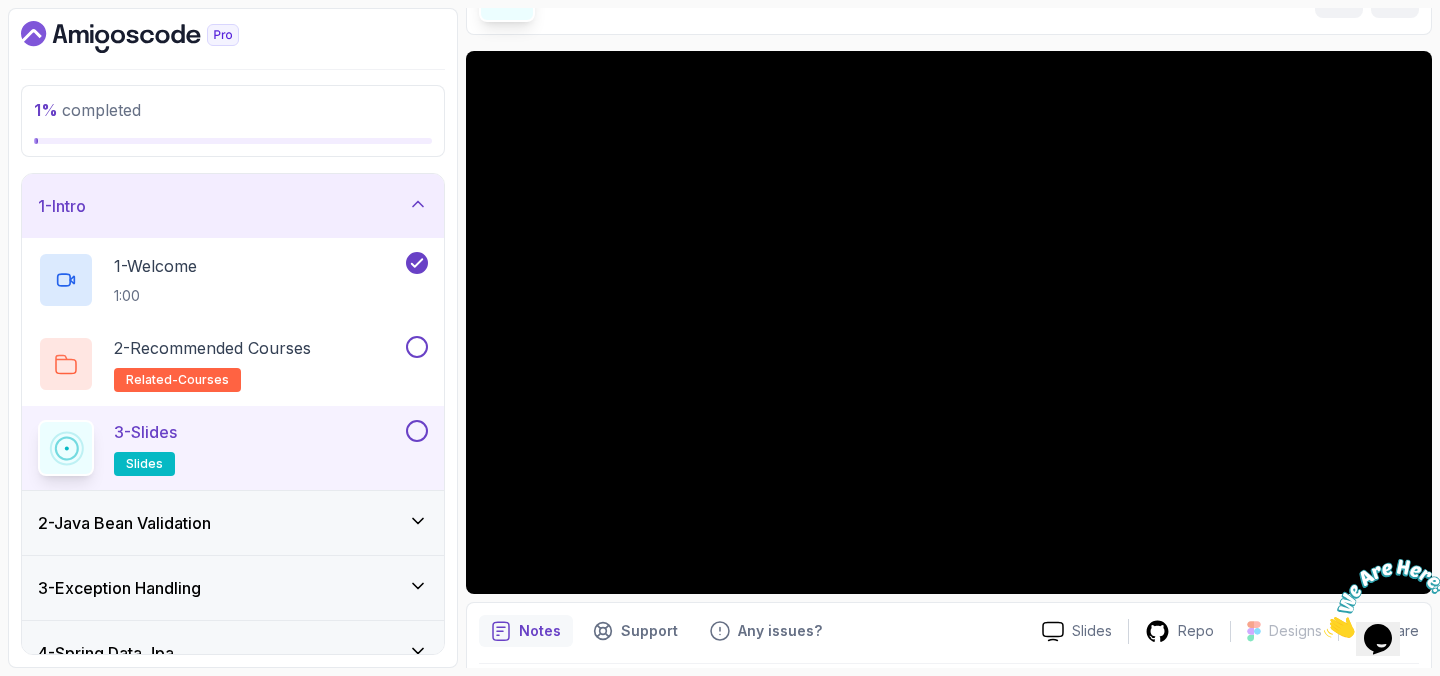 click on "3  -  Slides slides" at bounding box center [233, 448] 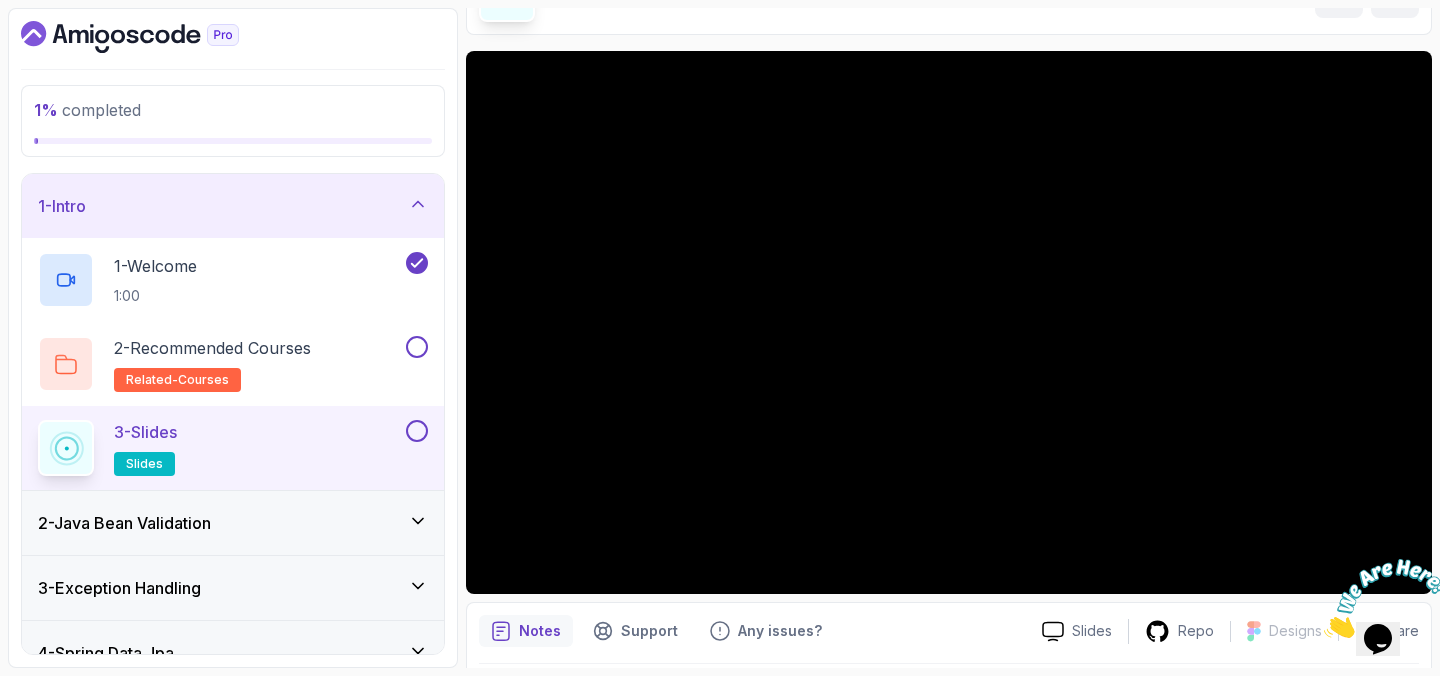 click on "2  -  Java Bean Validation" at bounding box center [233, 523] 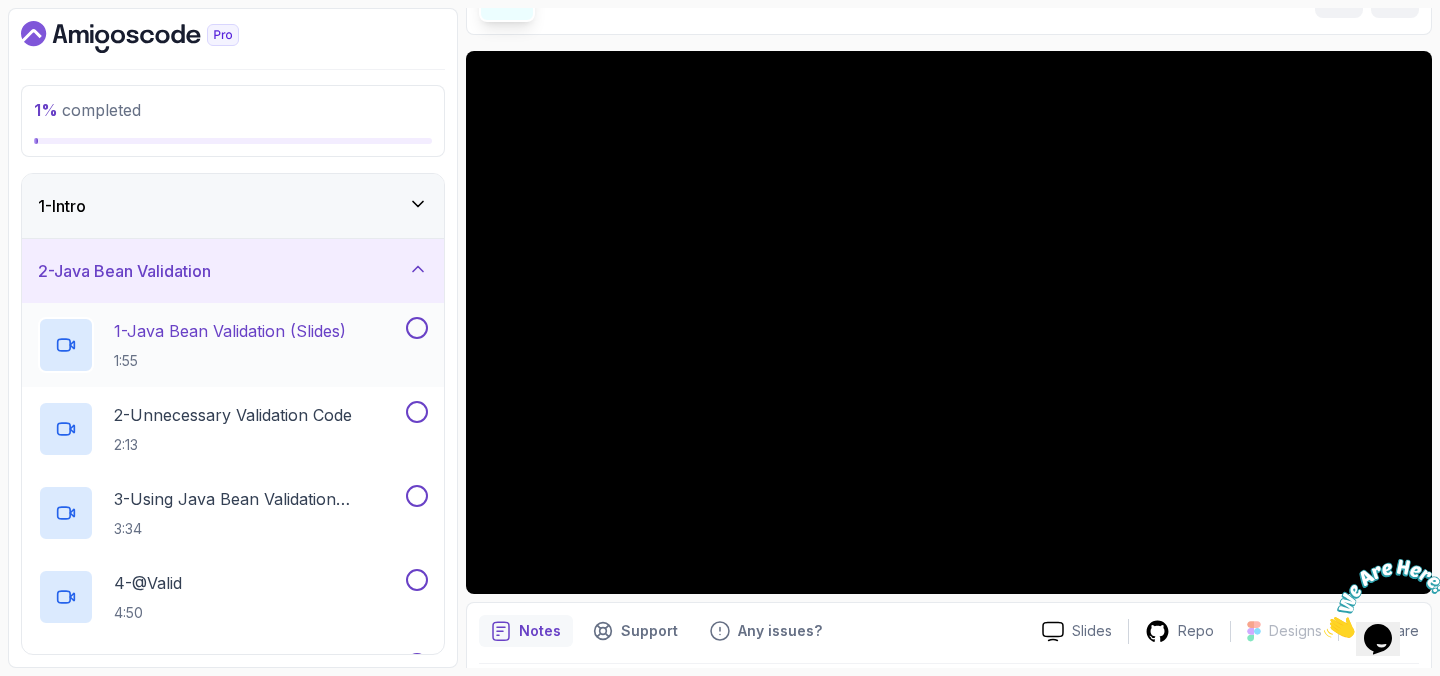 click on "1  -  Java Bean Validation (Slides)" at bounding box center [230, 331] 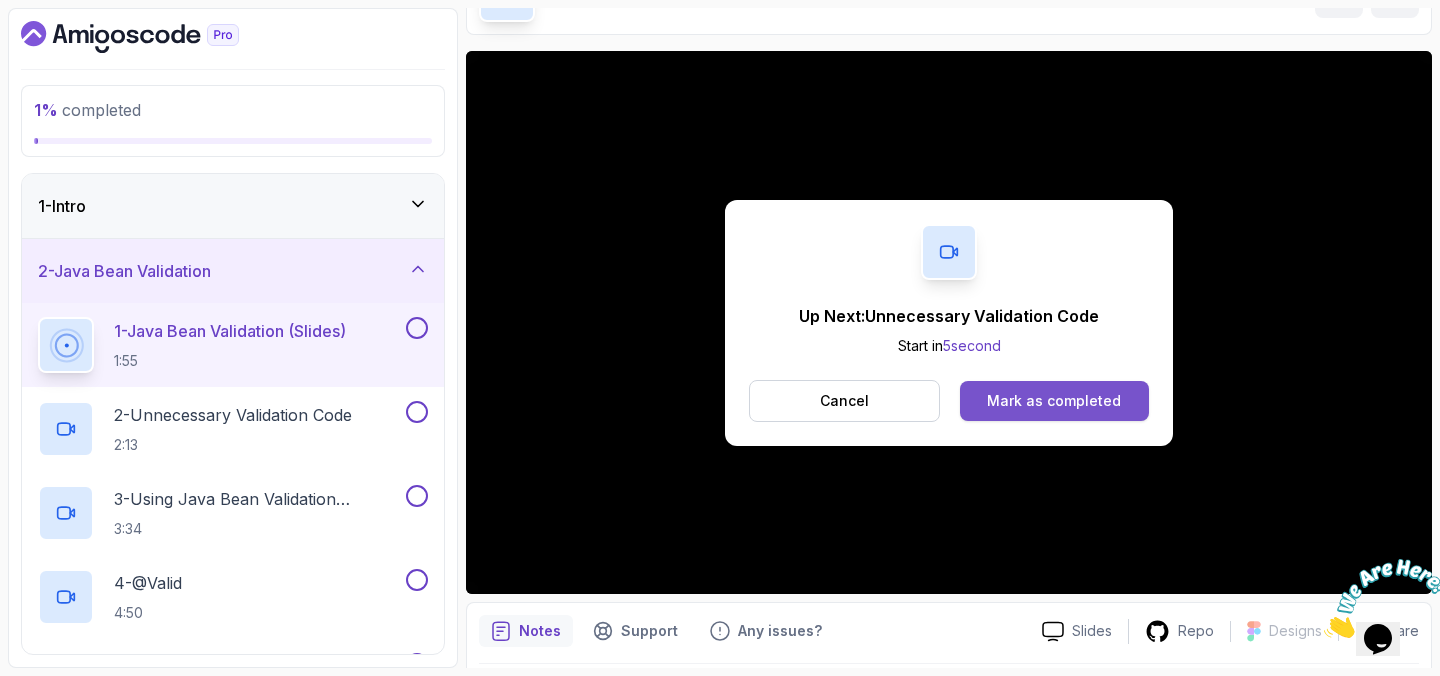 click on "Mark as completed" at bounding box center [1054, 401] 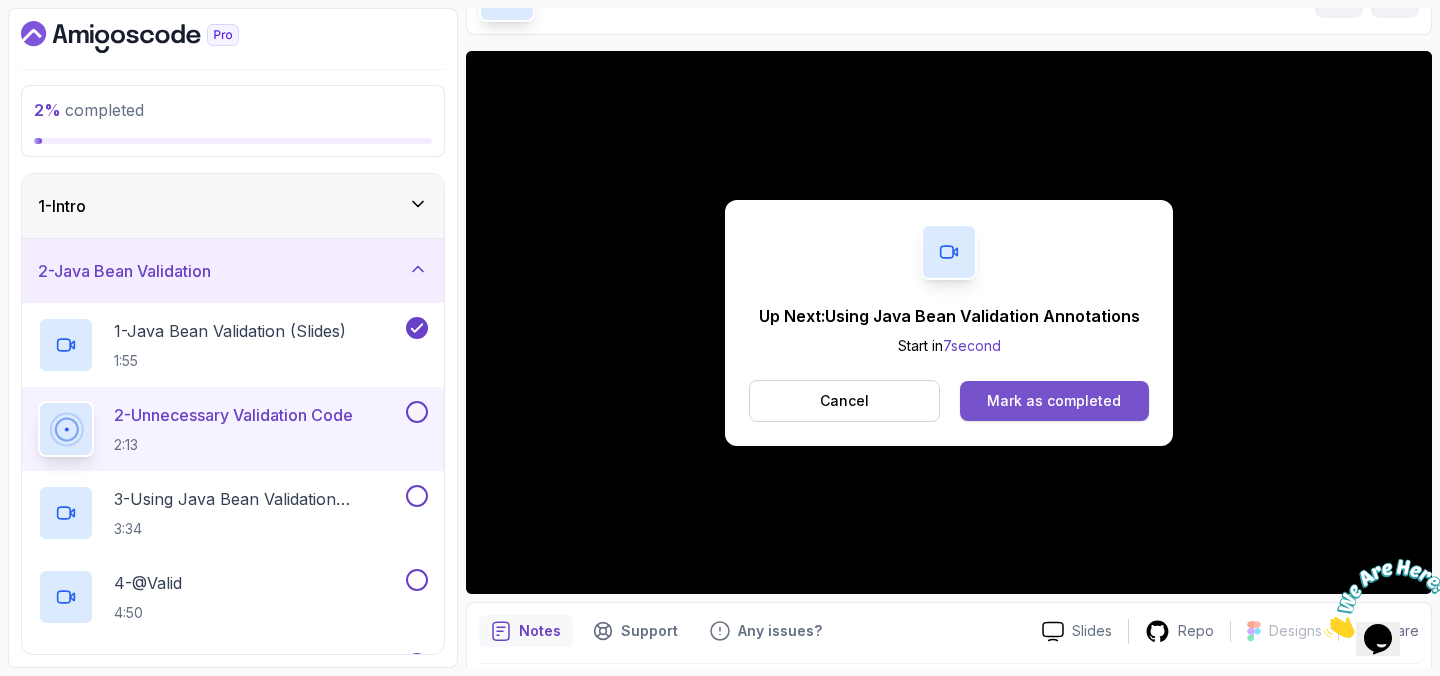 click on "Mark as completed" at bounding box center (1054, 401) 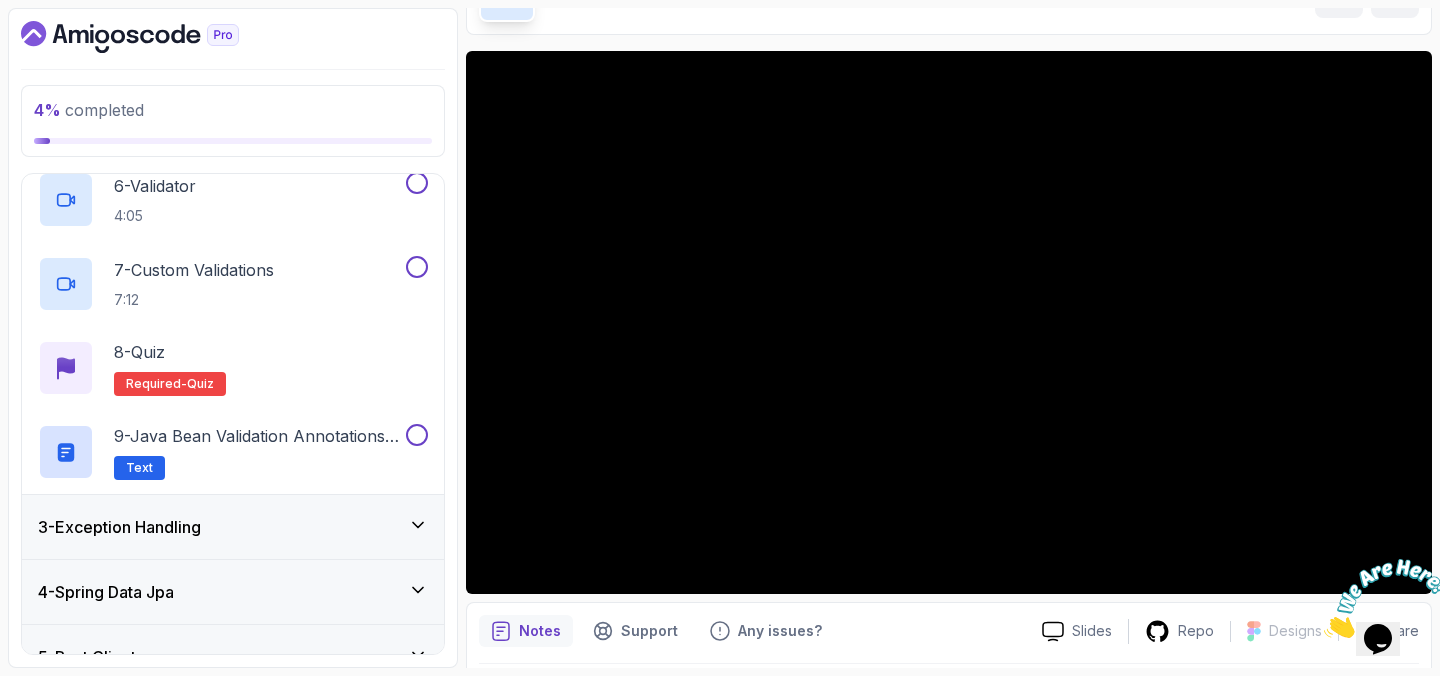 scroll, scrollTop: 612, scrollLeft: 0, axis: vertical 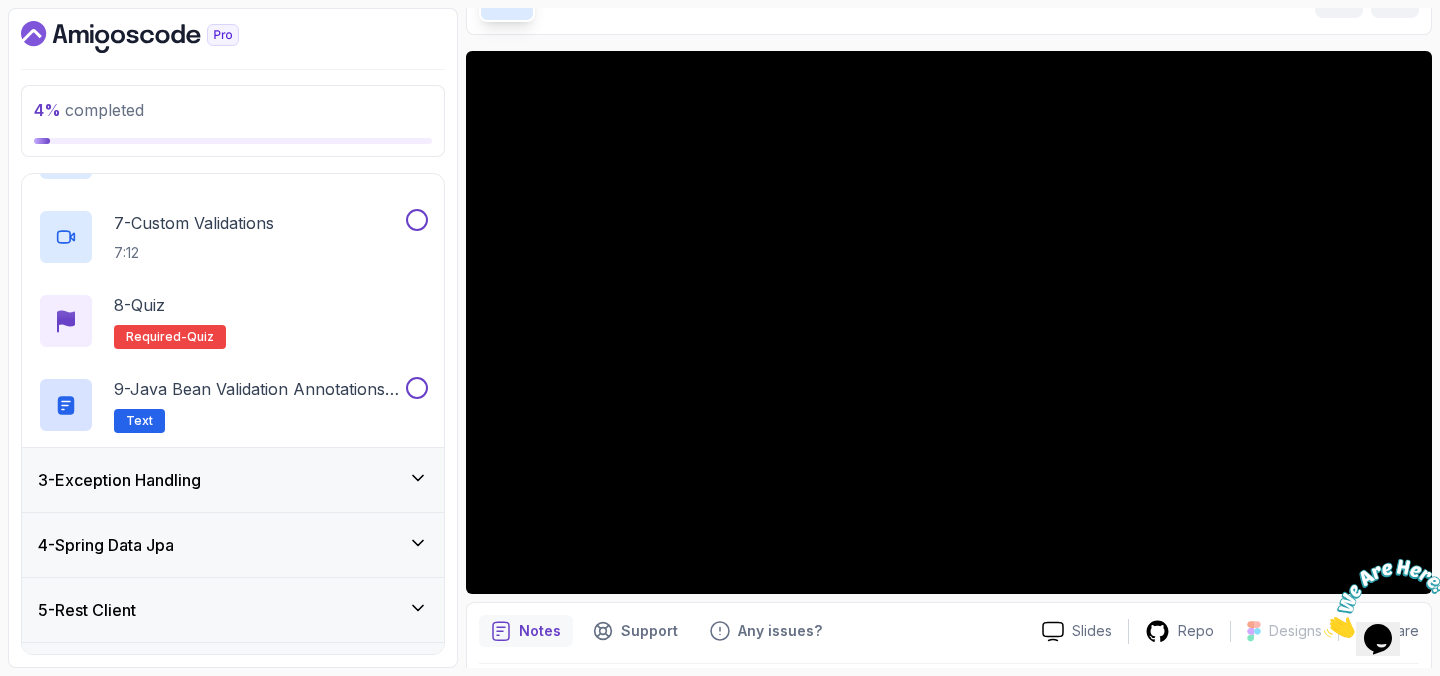 click 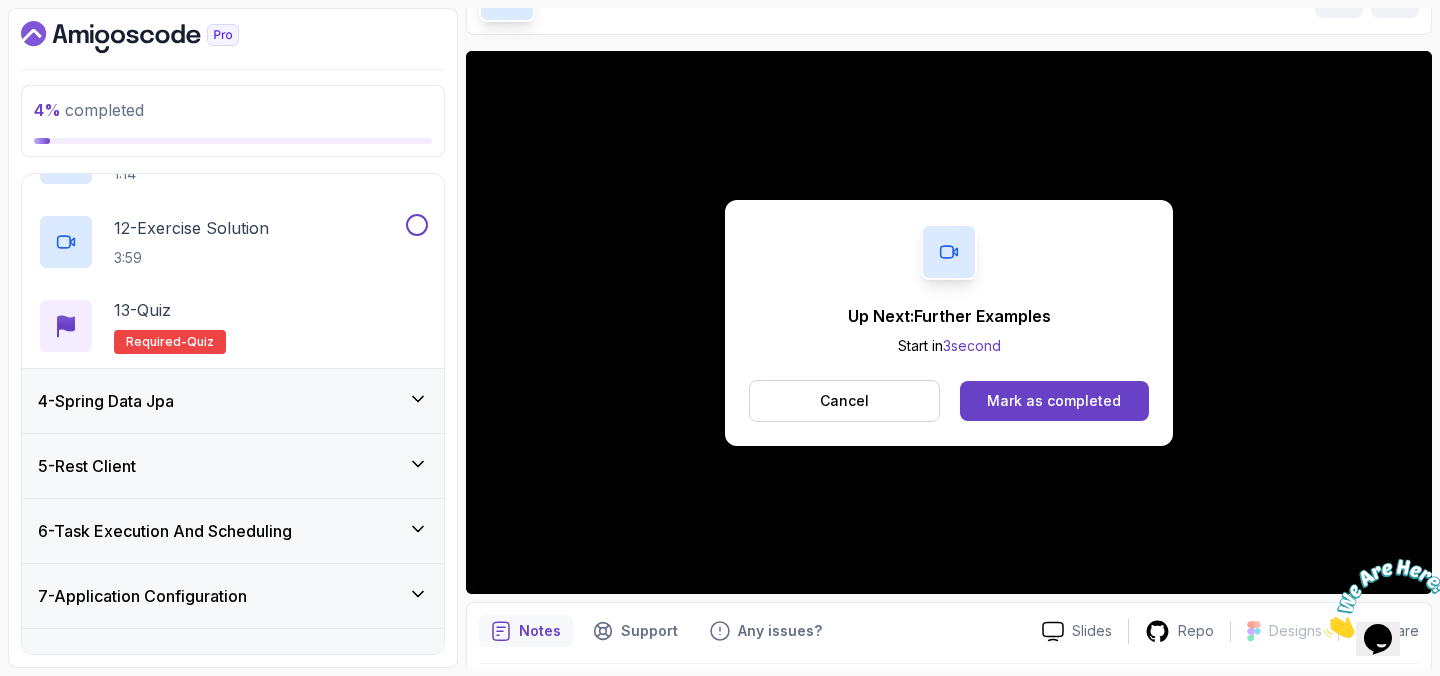 scroll, scrollTop: 1097, scrollLeft: 0, axis: vertical 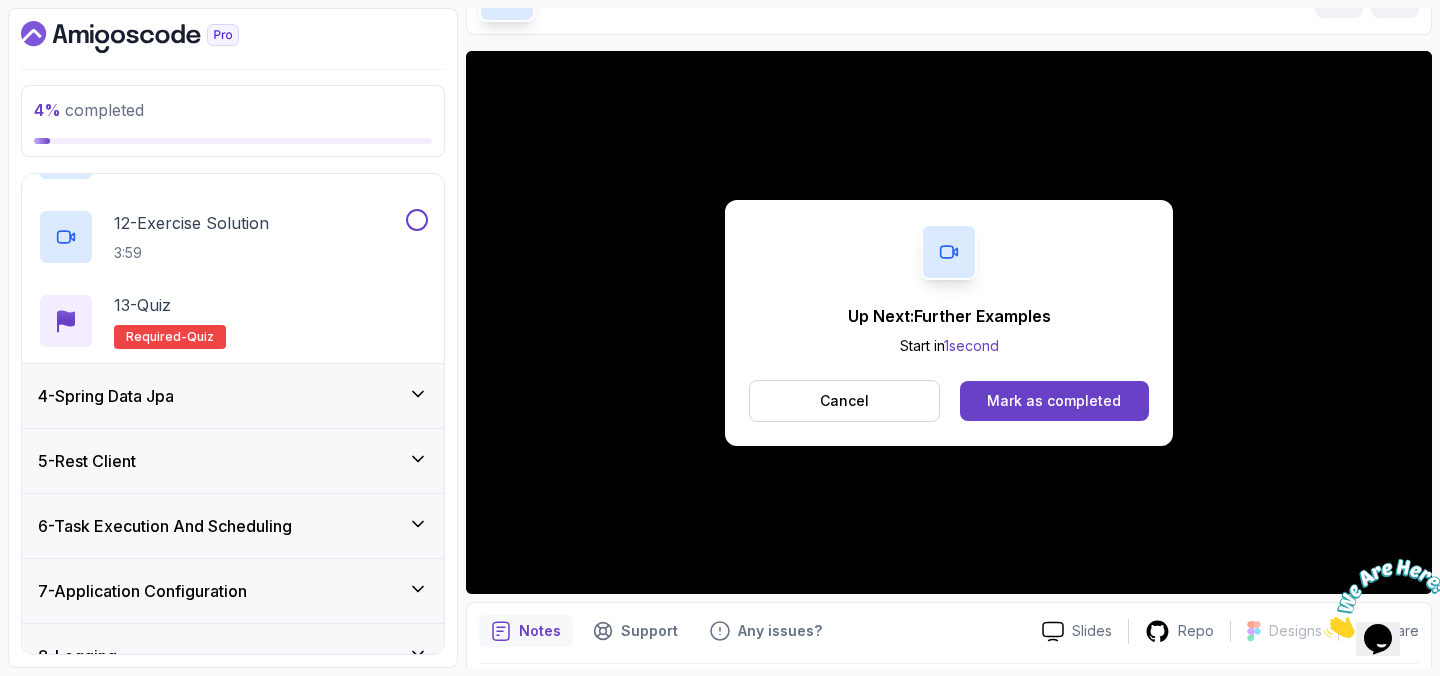 click on "4  -  Spring Data Jpa" at bounding box center (233, 396) 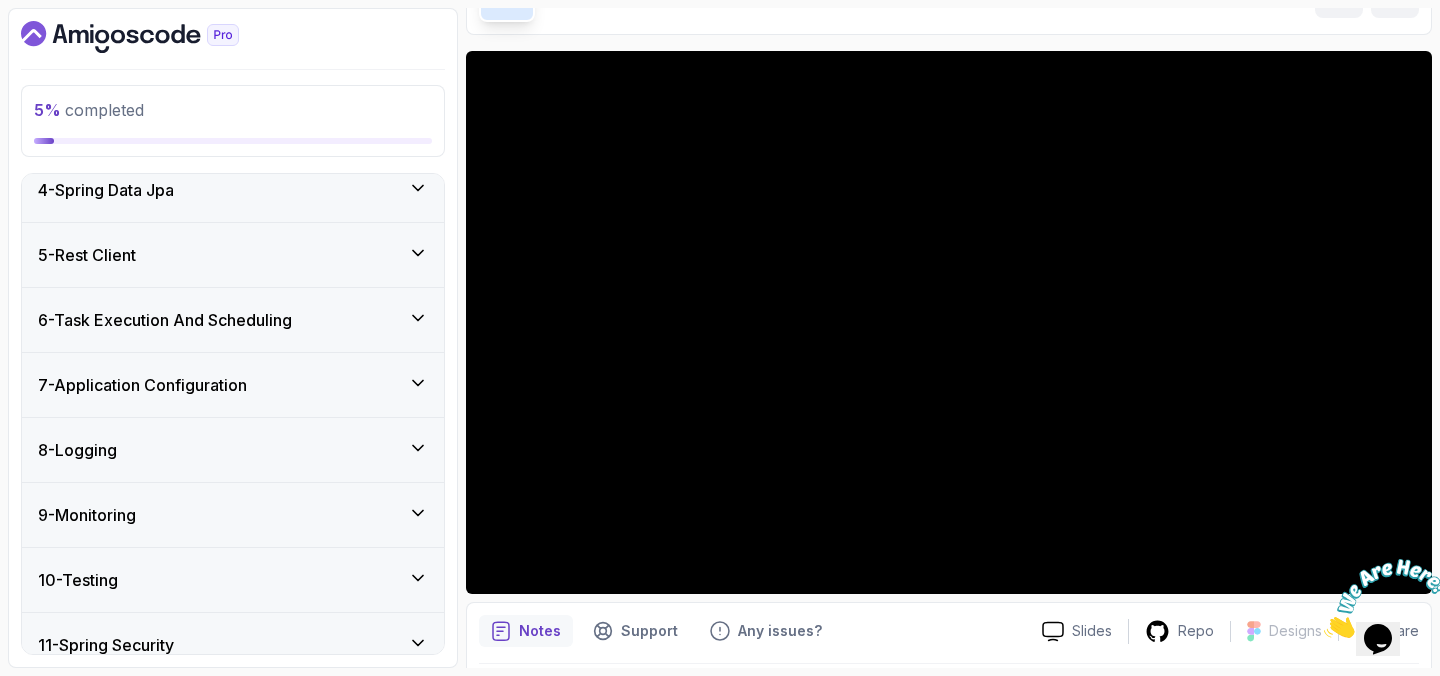 scroll, scrollTop: 950, scrollLeft: 0, axis: vertical 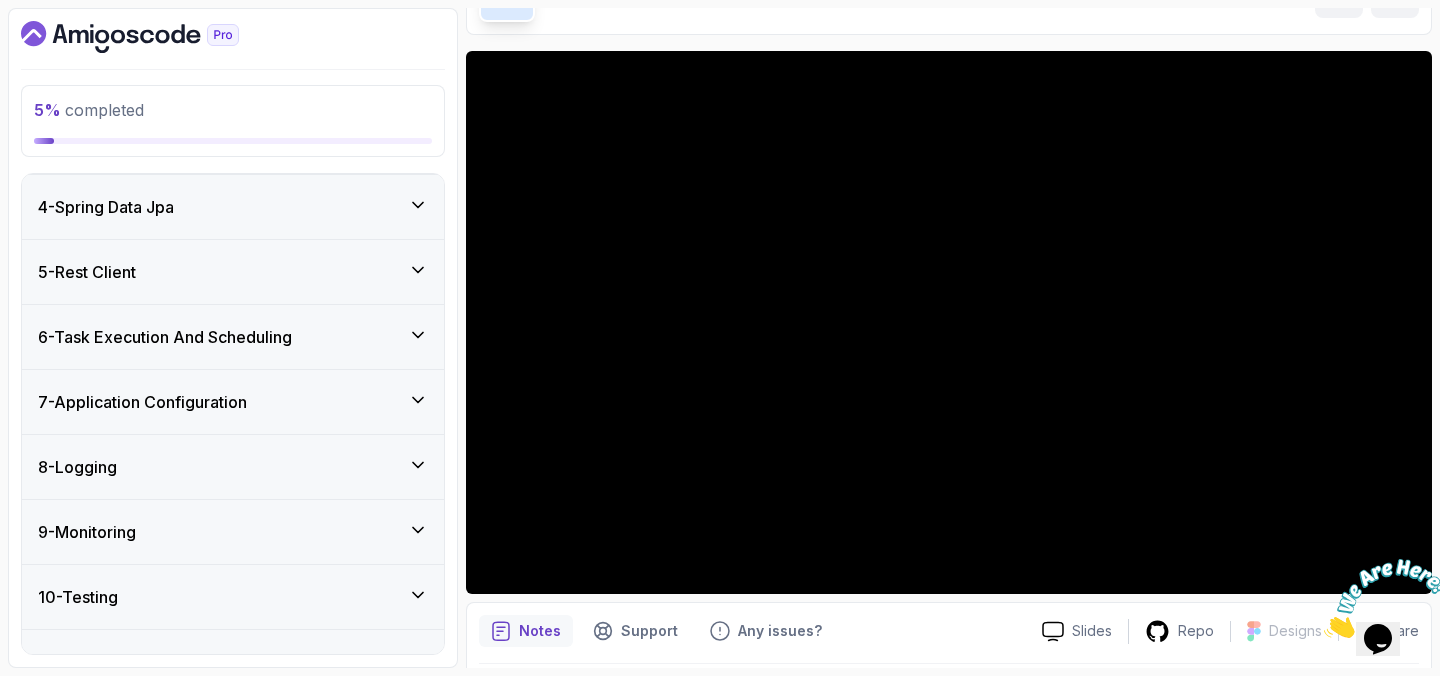 click 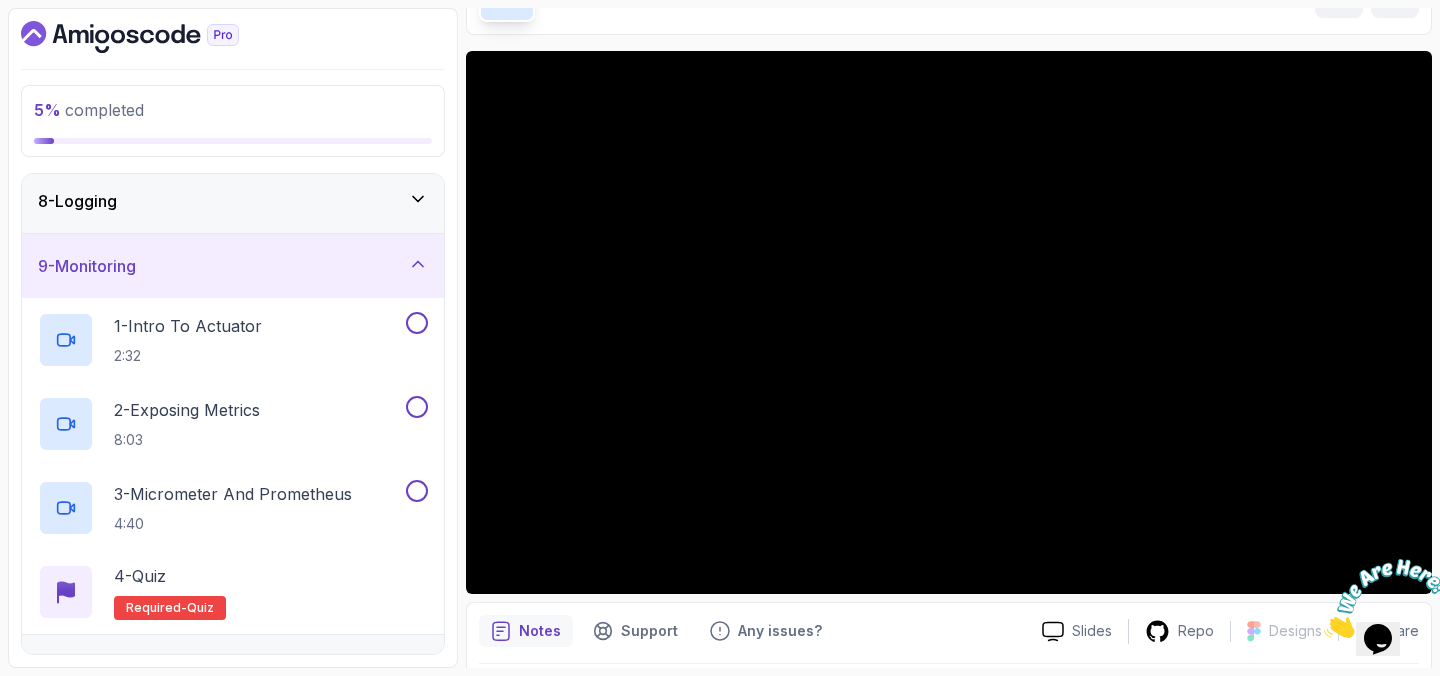 scroll, scrollTop: 467, scrollLeft: 0, axis: vertical 